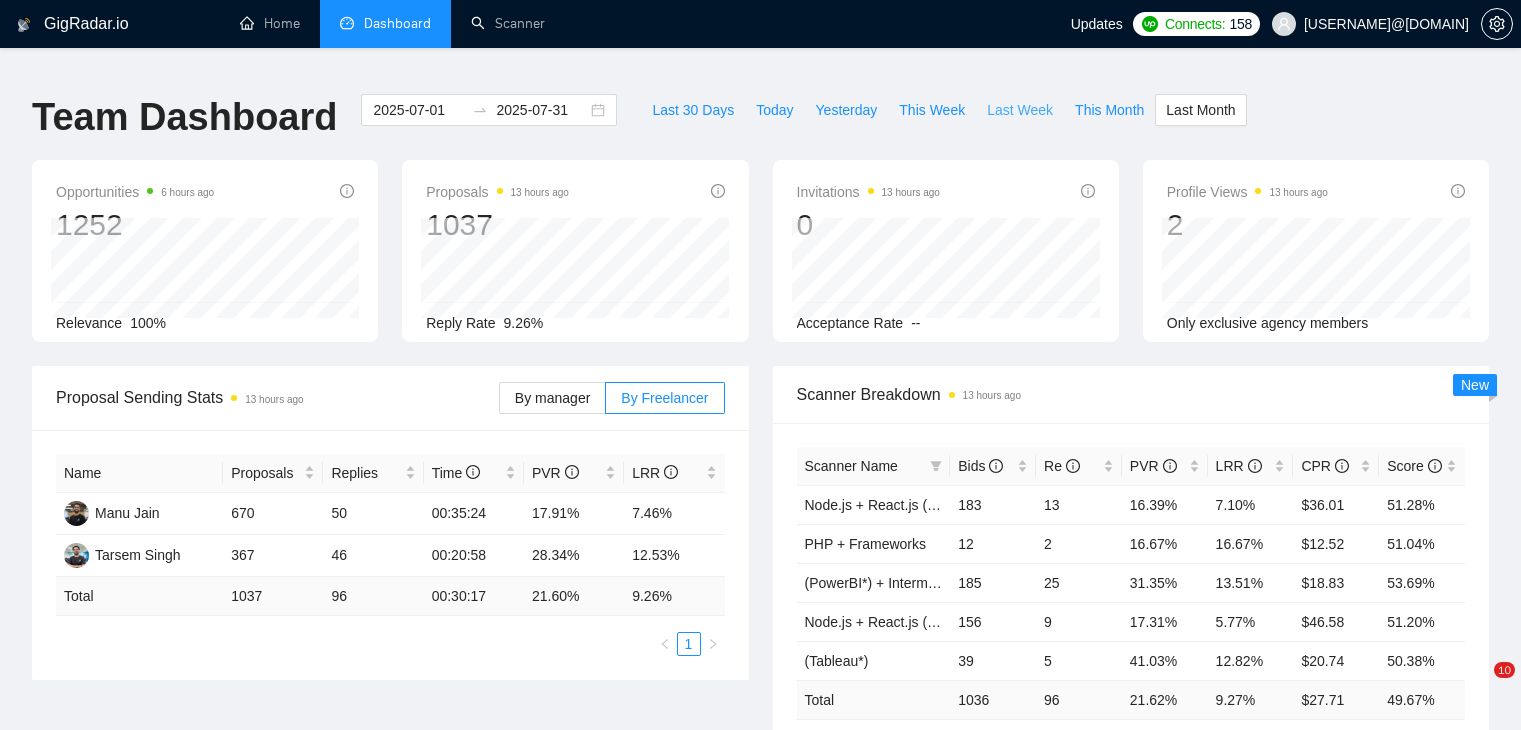 scroll, scrollTop: 0, scrollLeft: 0, axis: both 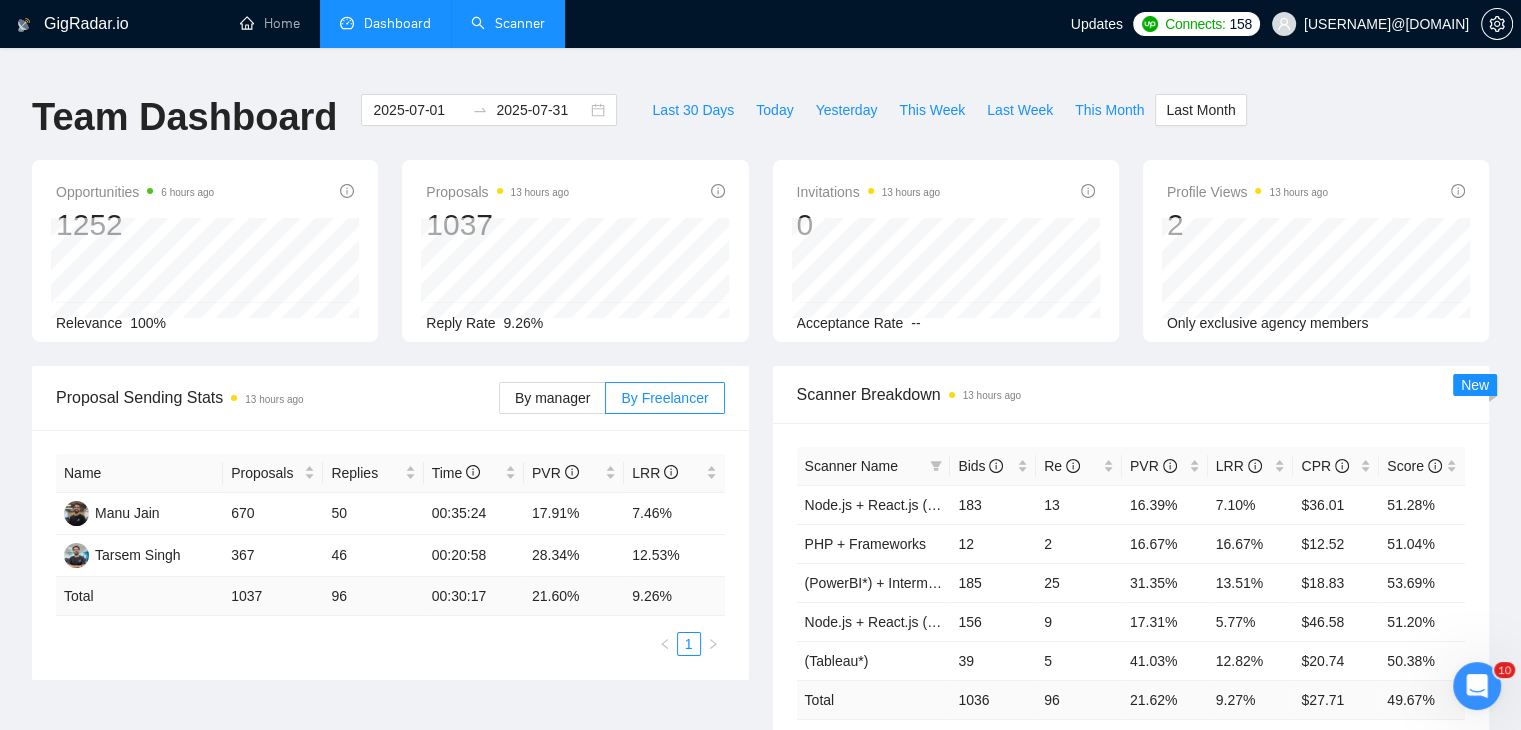 click on "Scanner" at bounding box center [508, 23] 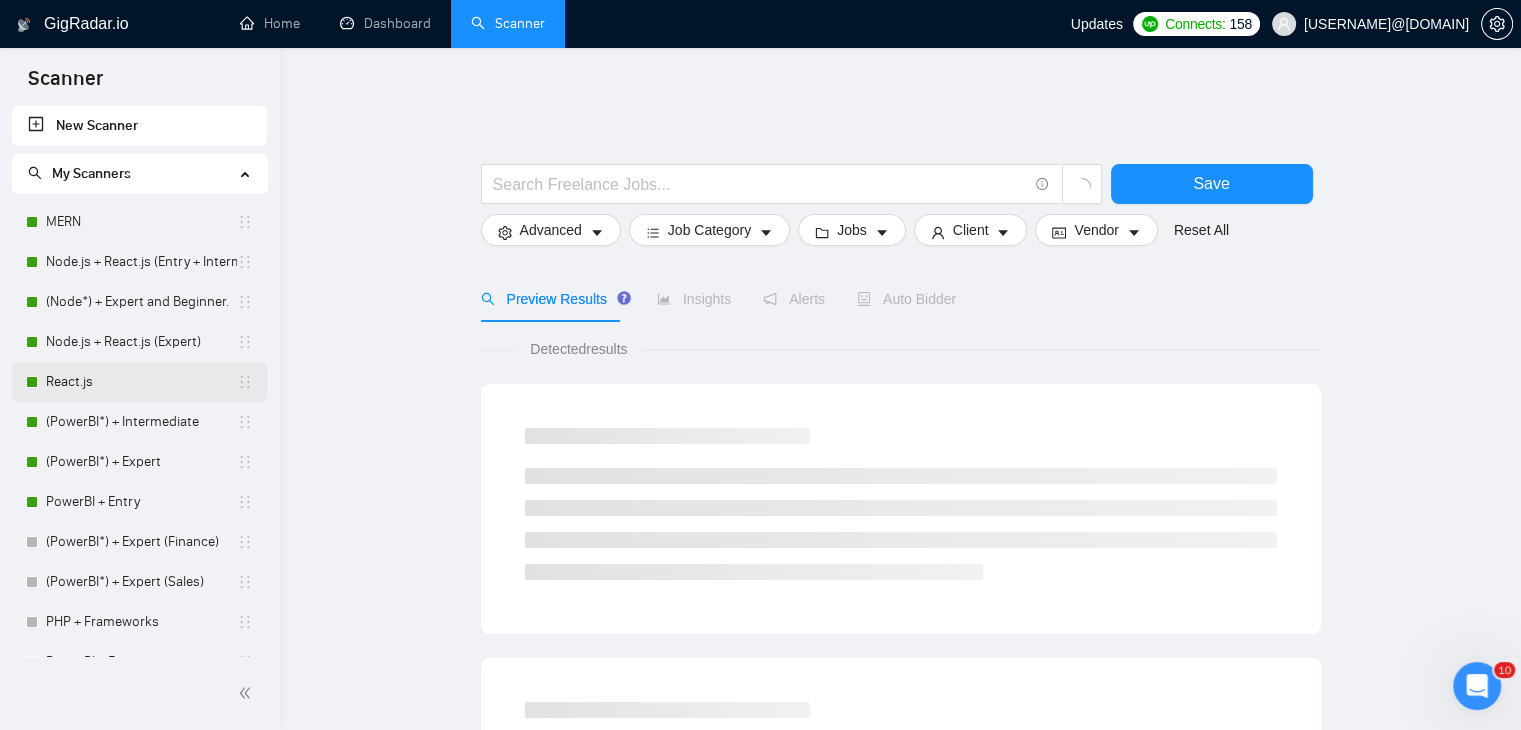 click on "React.js" at bounding box center [141, 382] 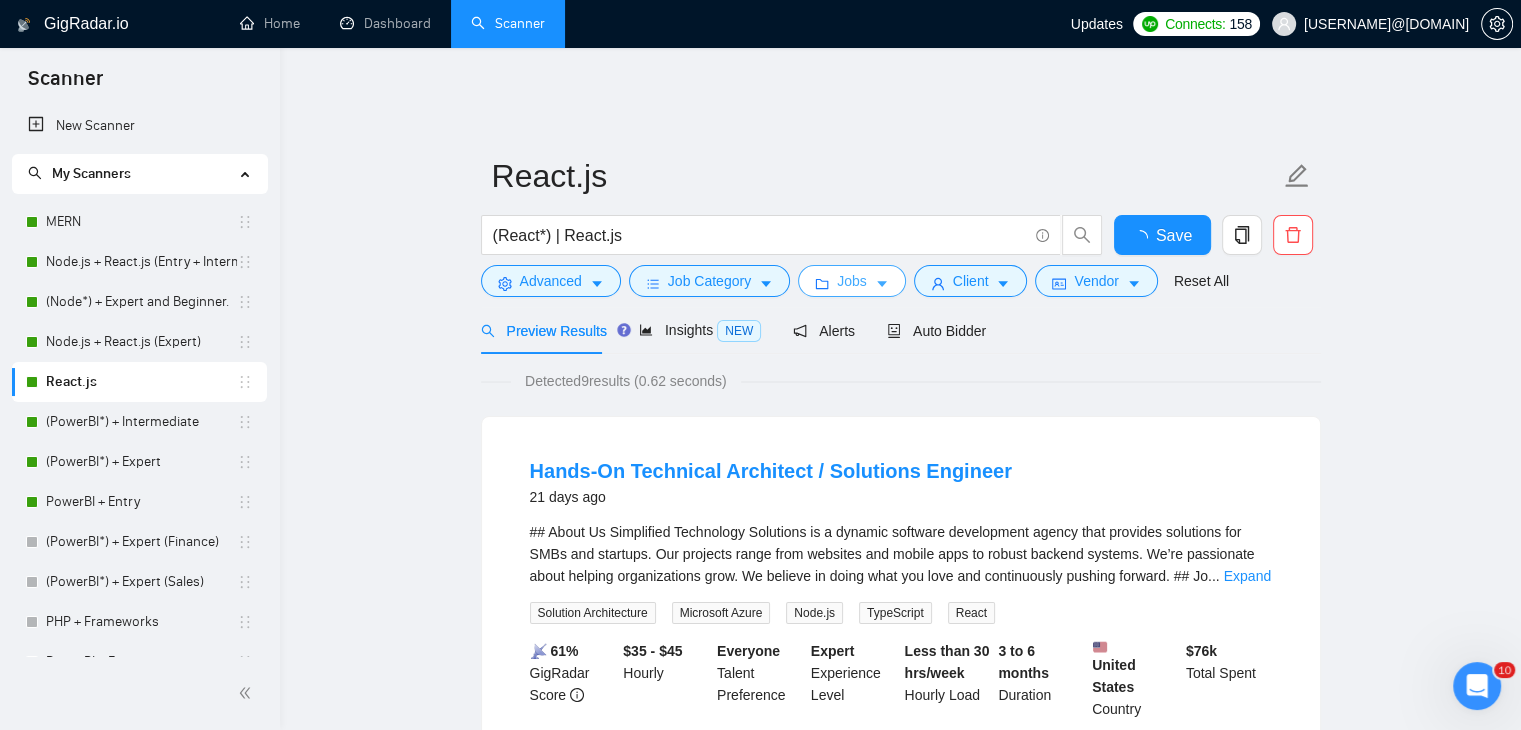 click 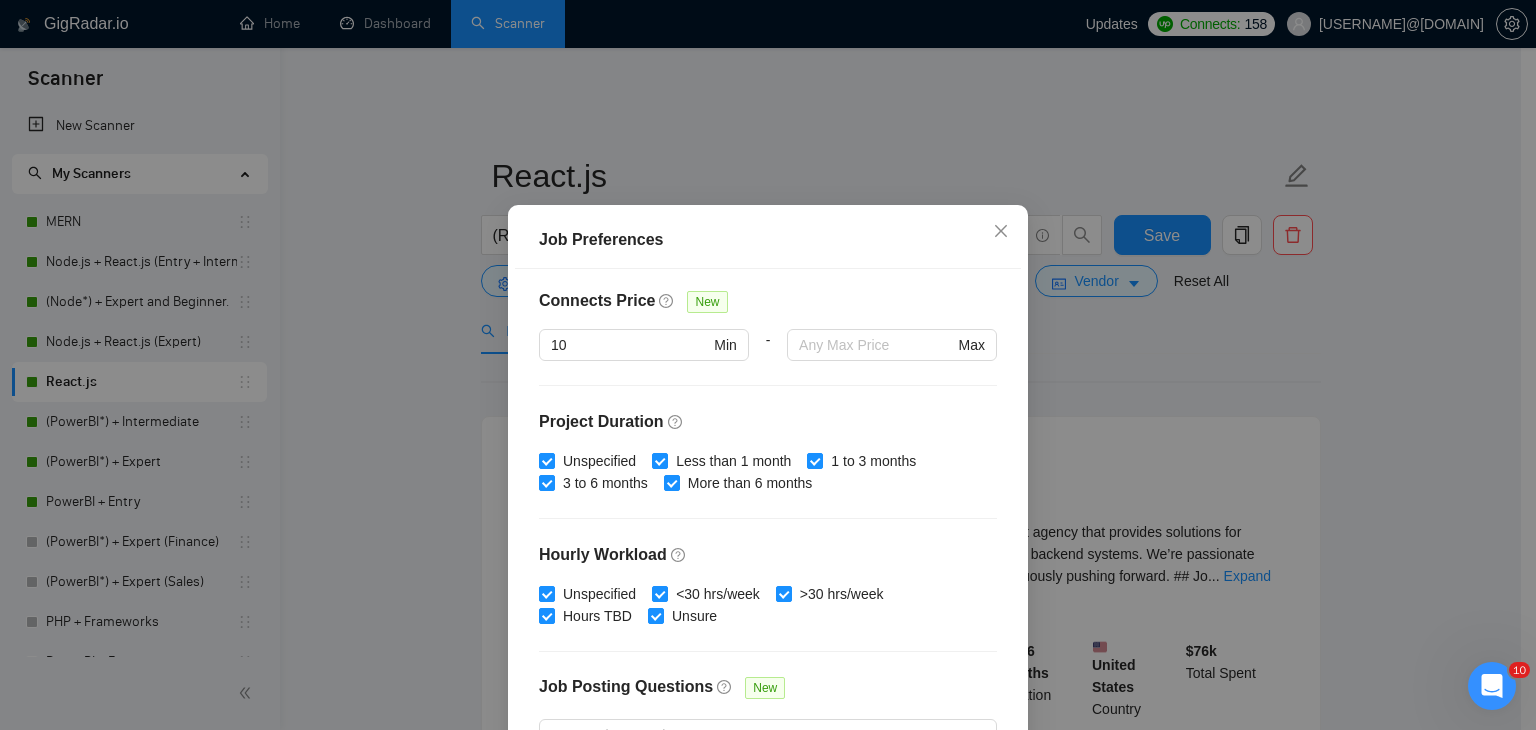 scroll, scrollTop: 616, scrollLeft: 0, axis: vertical 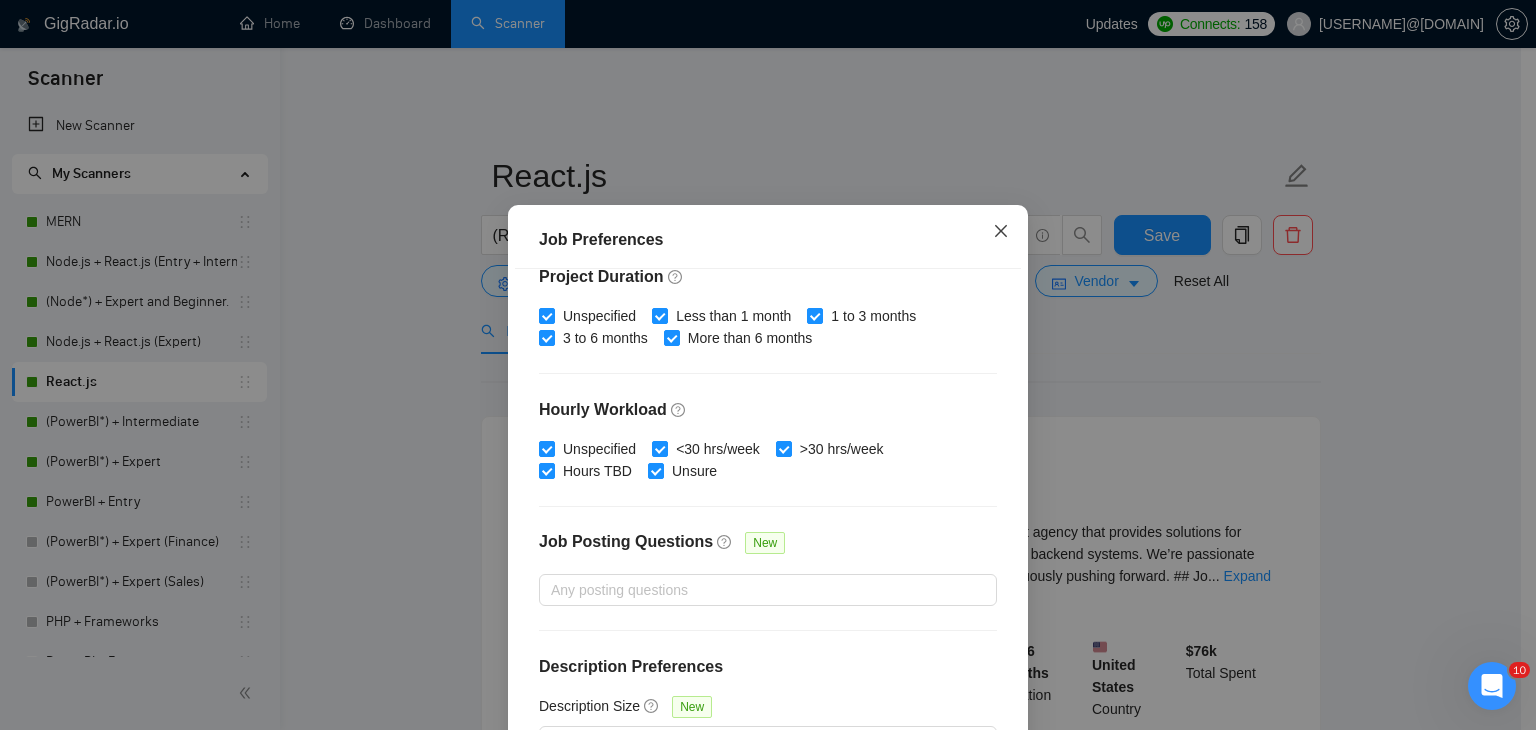 click at bounding box center [1001, 232] 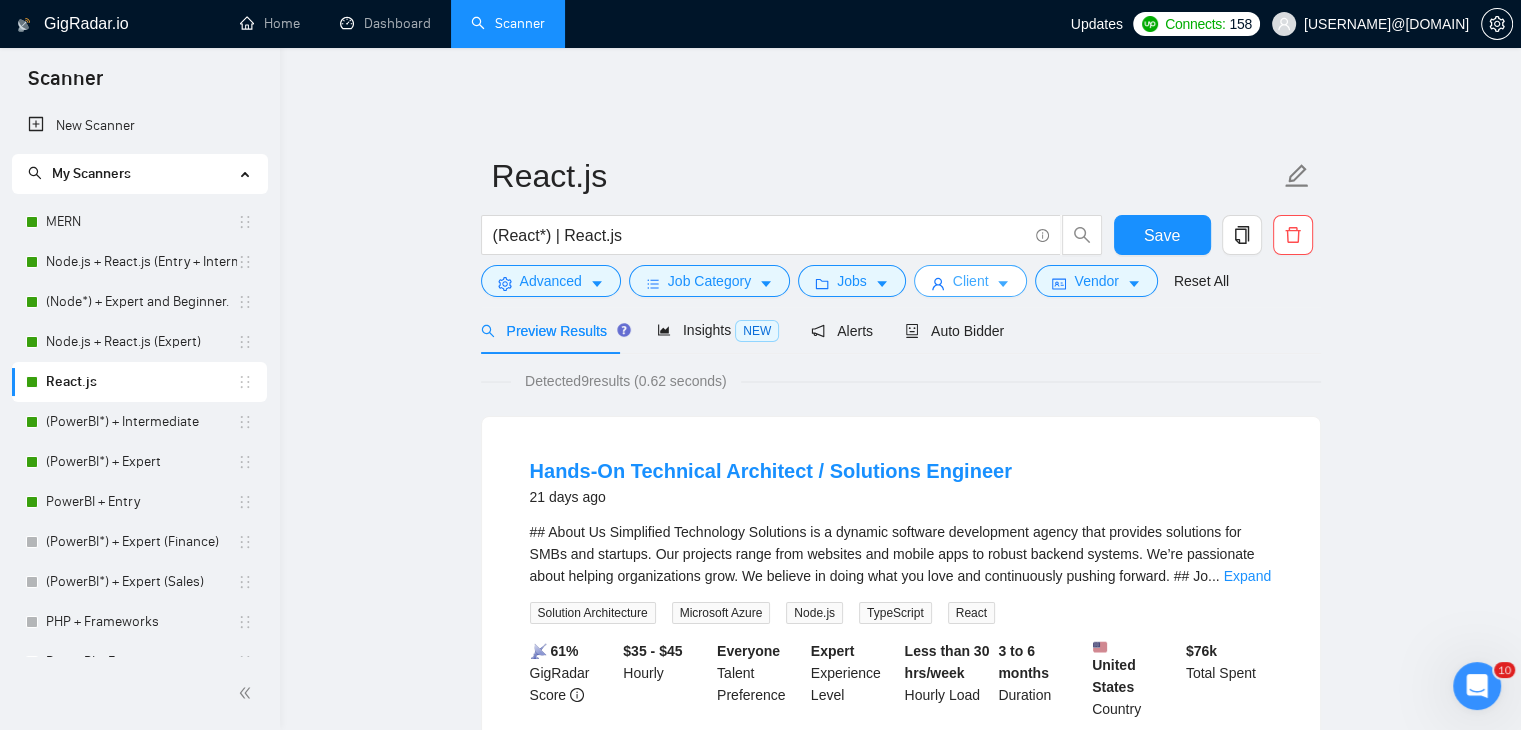 click on "Client" at bounding box center (971, 281) 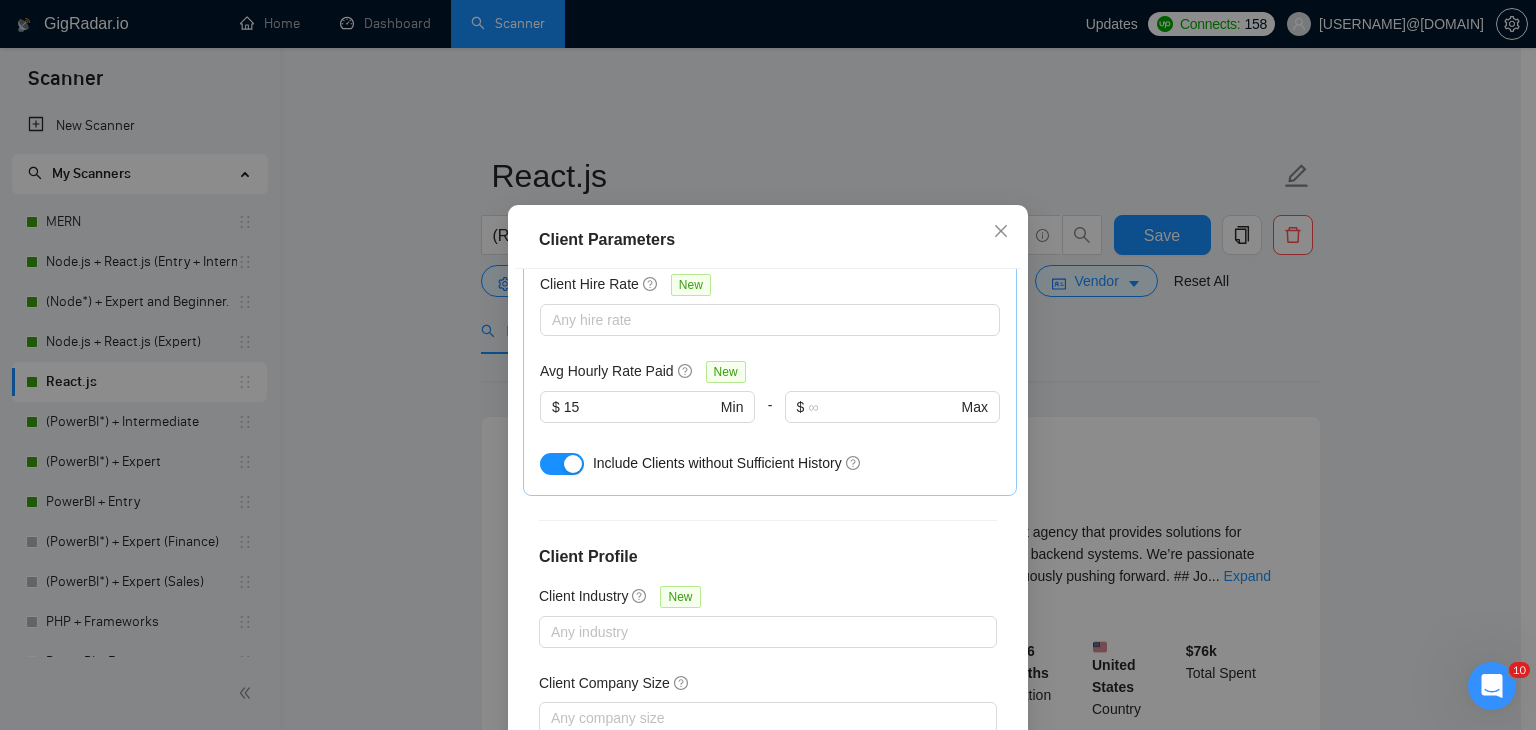 scroll, scrollTop: 737, scrollLeft: 0, axis: vertical 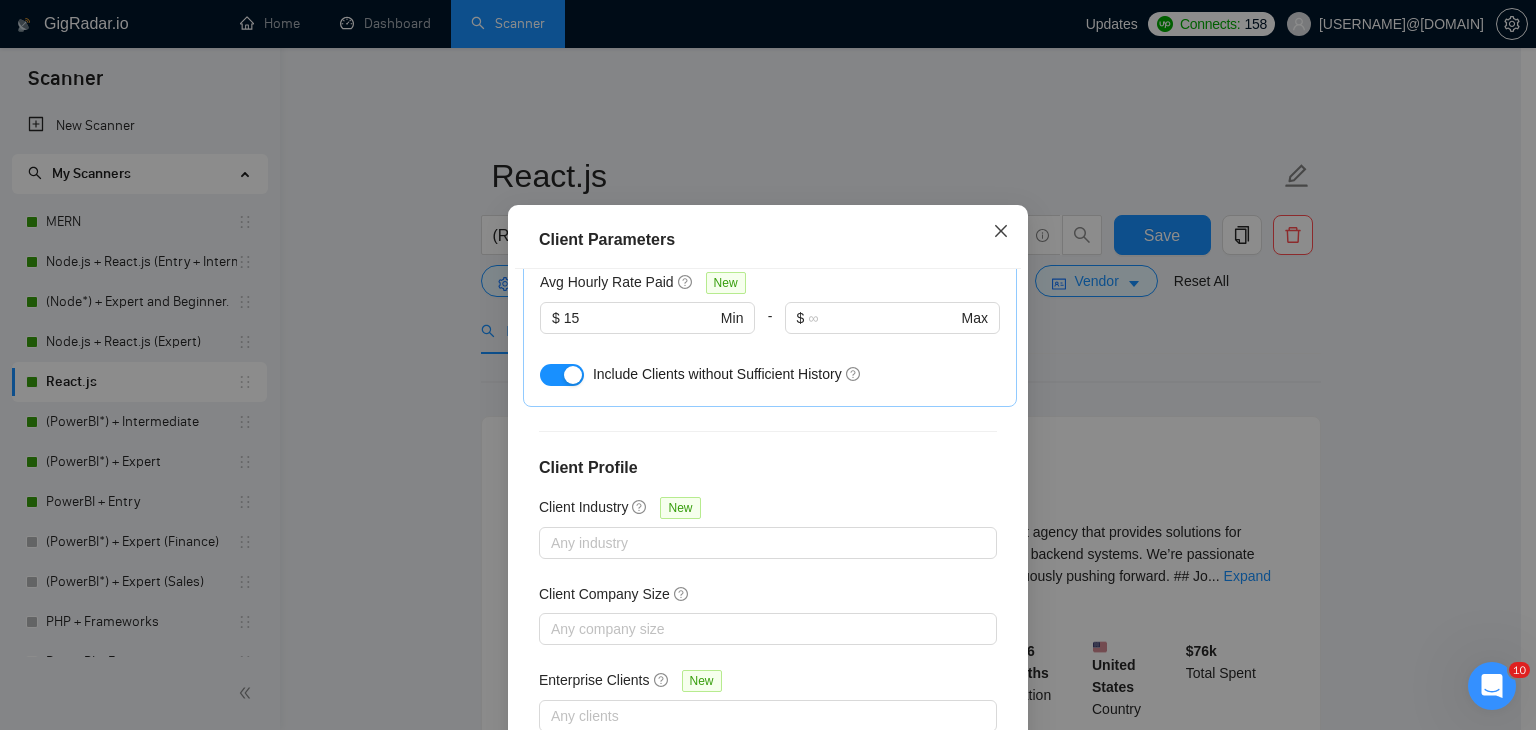 click 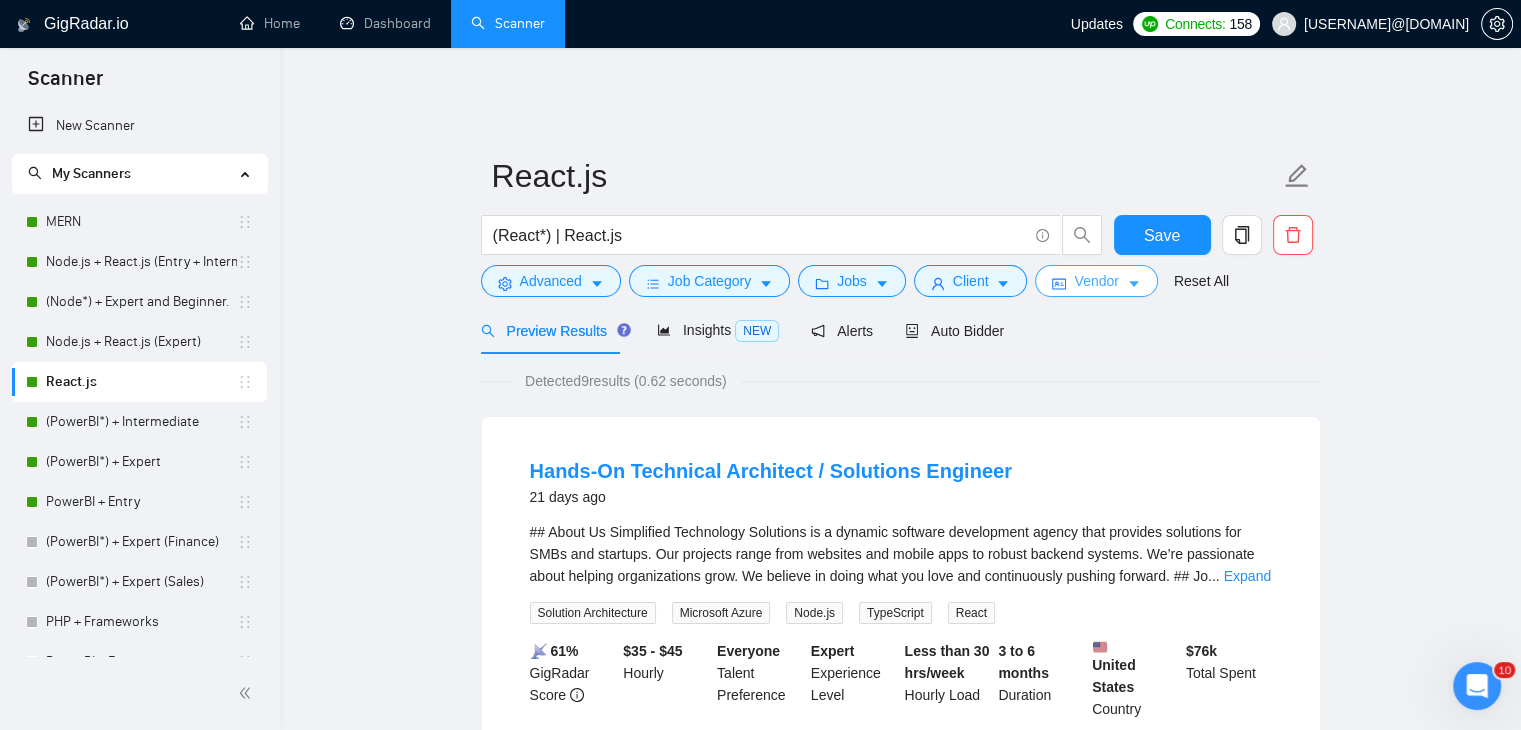 click on "Vendor" at bounding box center [1096, 281] 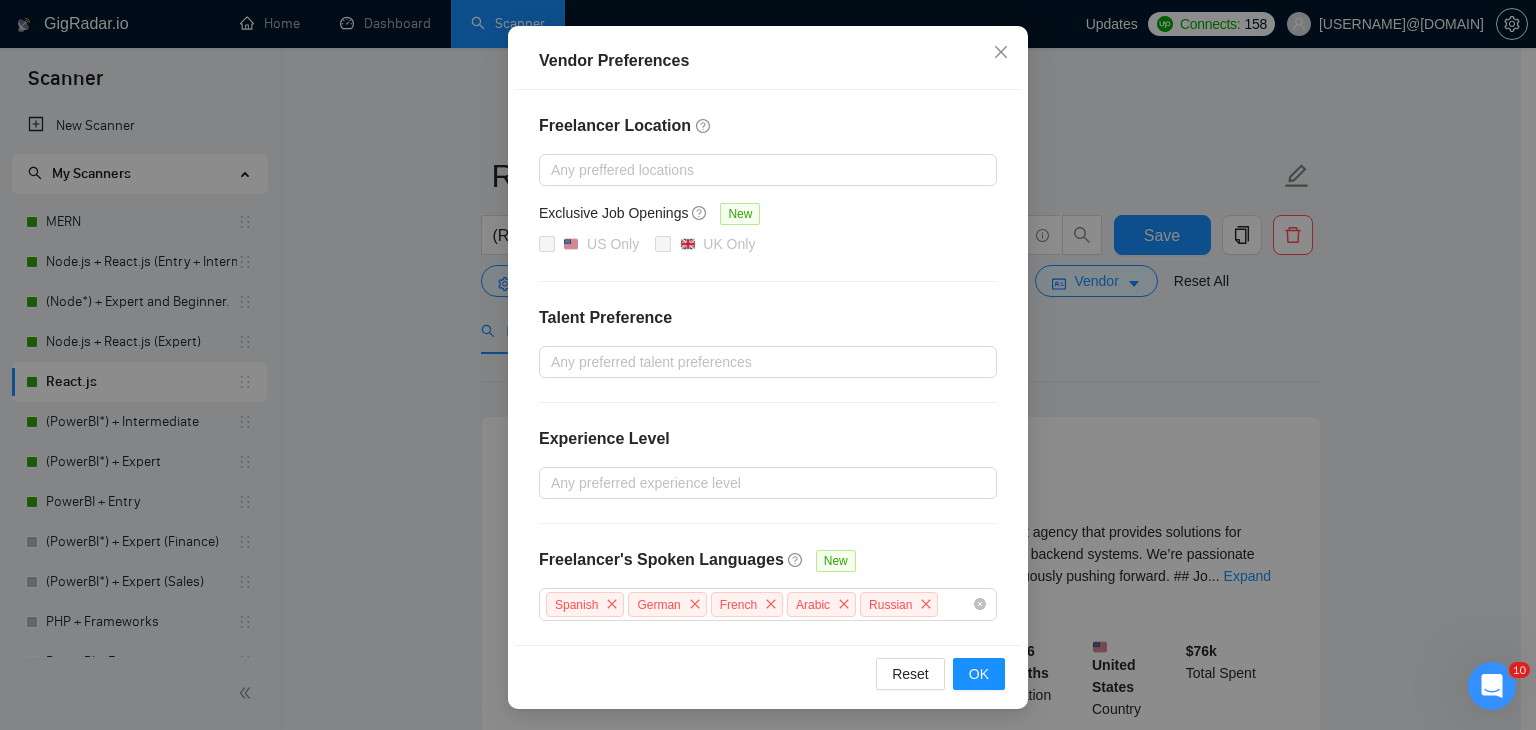 scroll, scrollTop: 0, scrollLeft: 0, axis: both 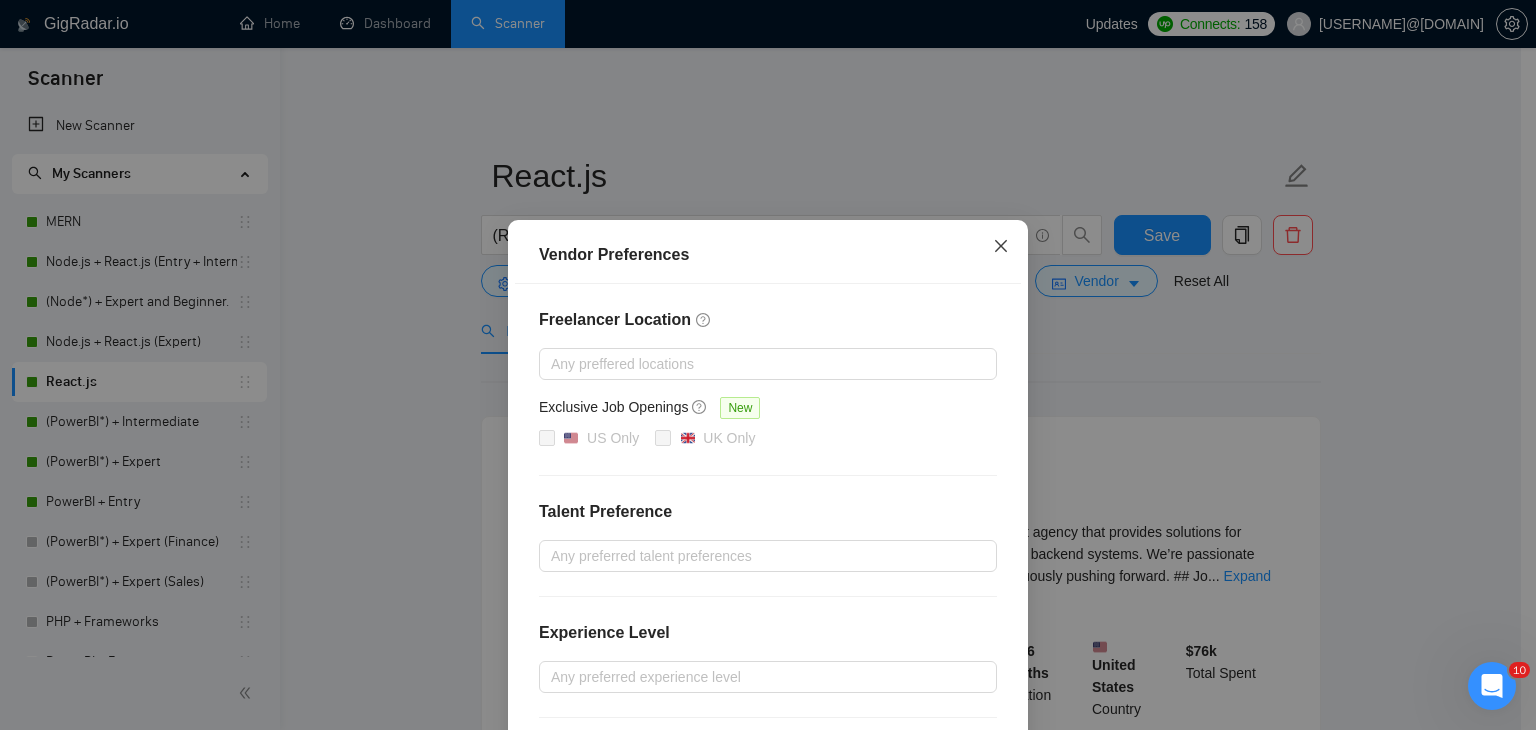 click 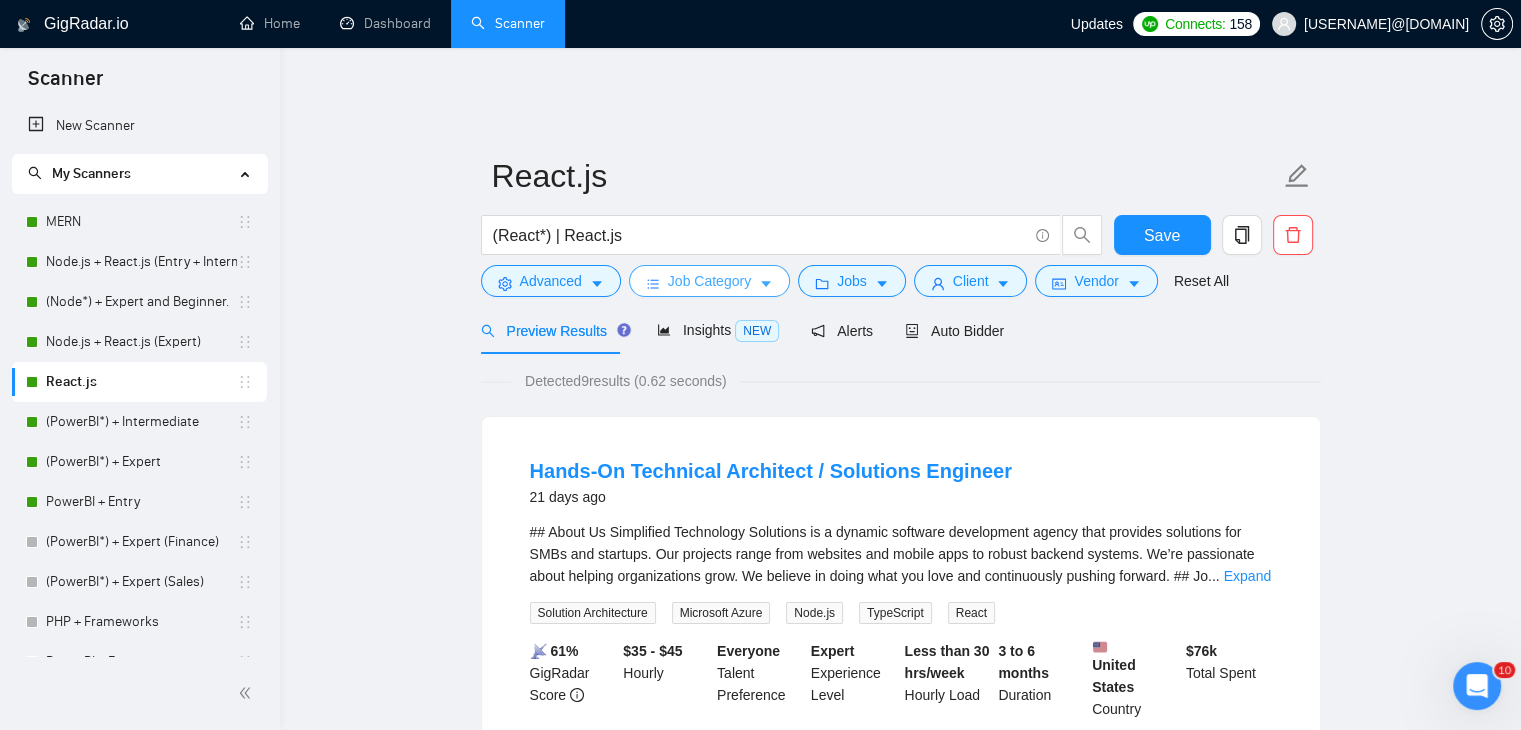 click on "Job Category" at bounding box center (709, 281) 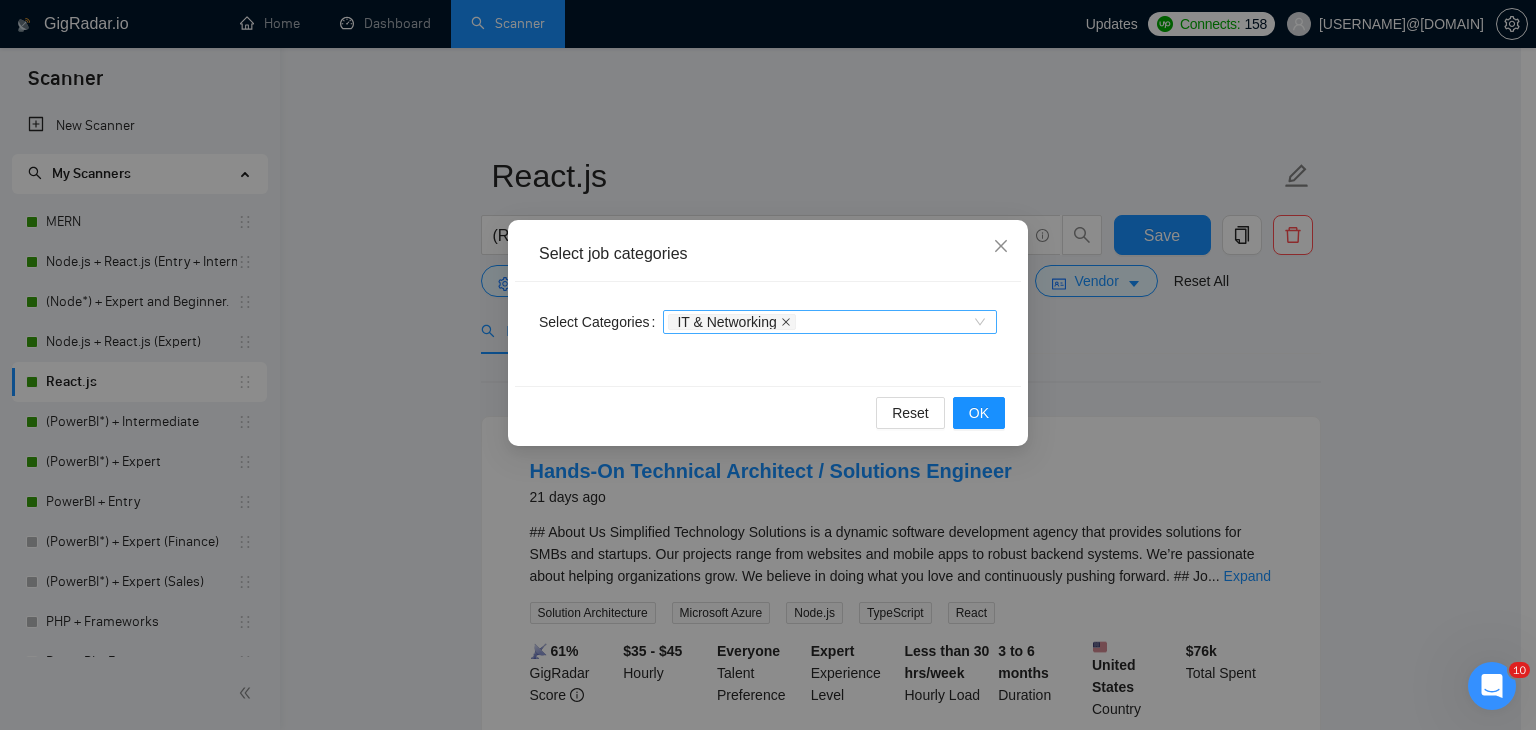 click 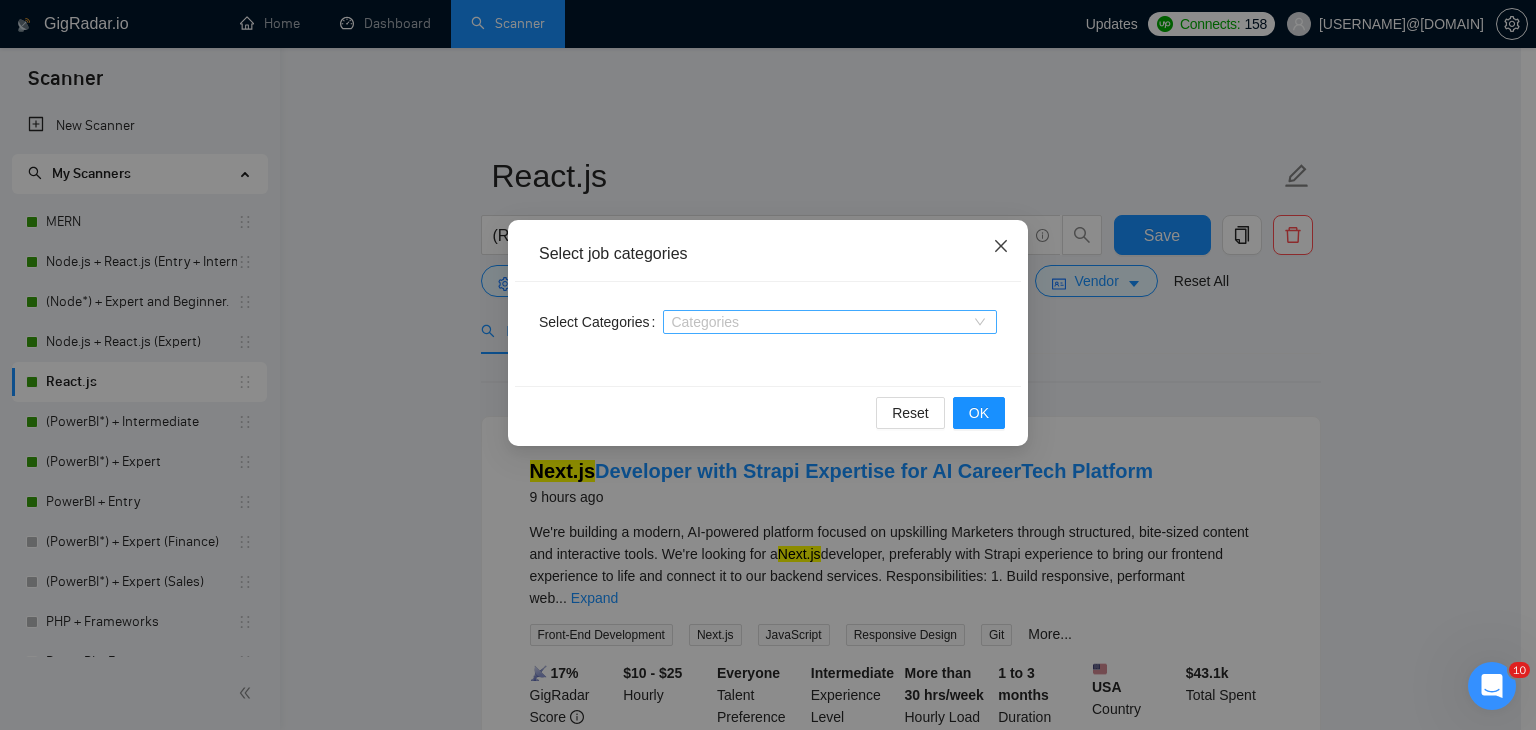 click 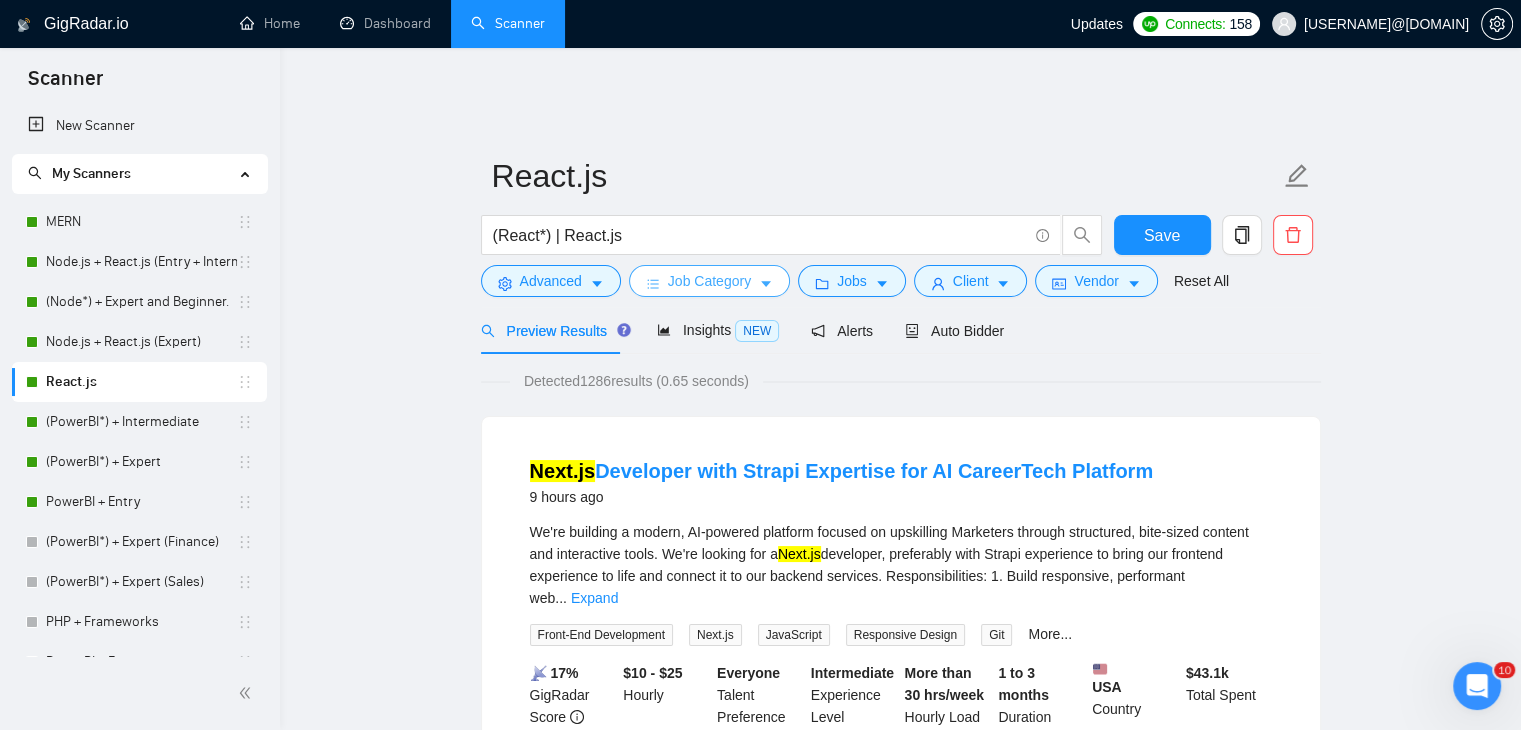 click on "Job Category" at bounding box center (709, 281) 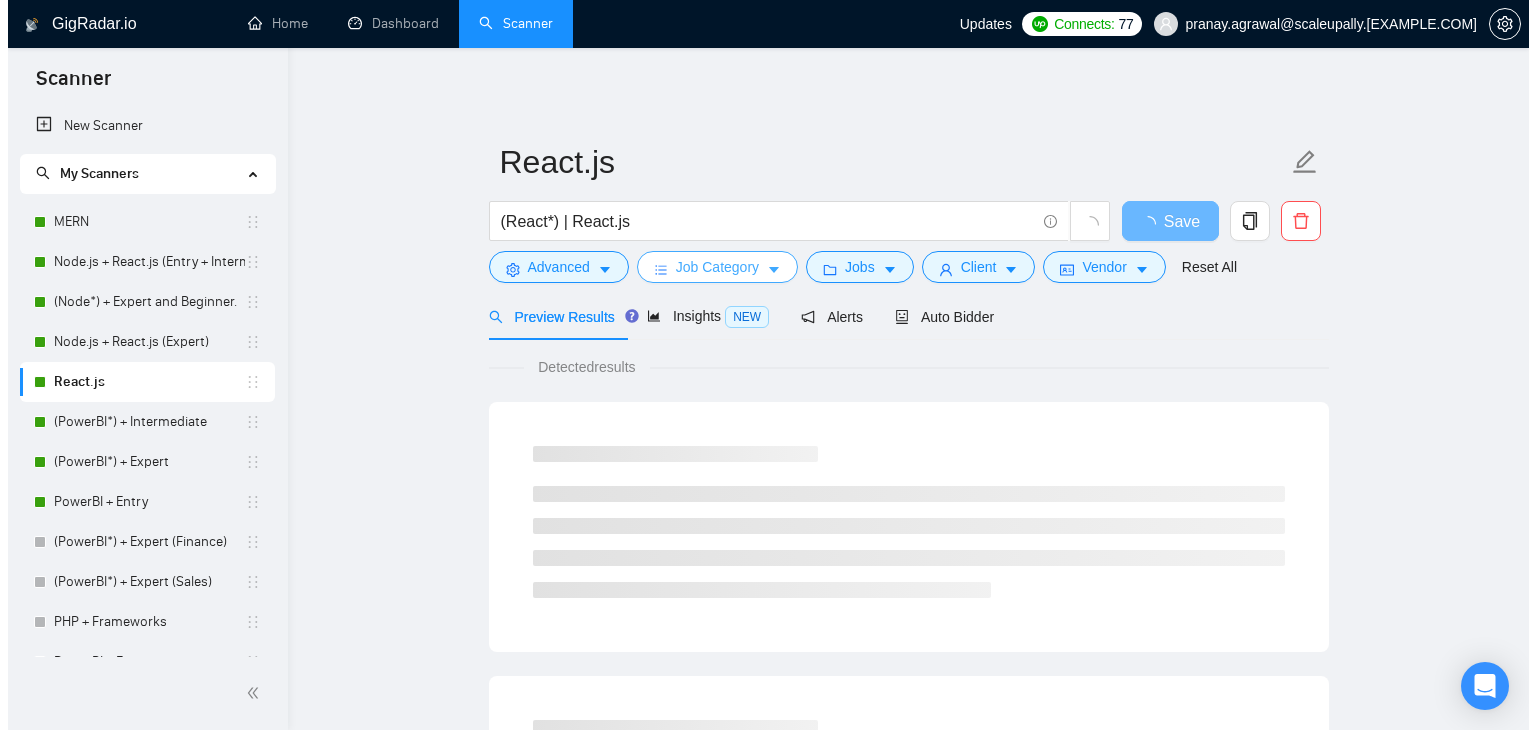 scroll, scrollTop: 0, scrollLeft: 0, axis: both 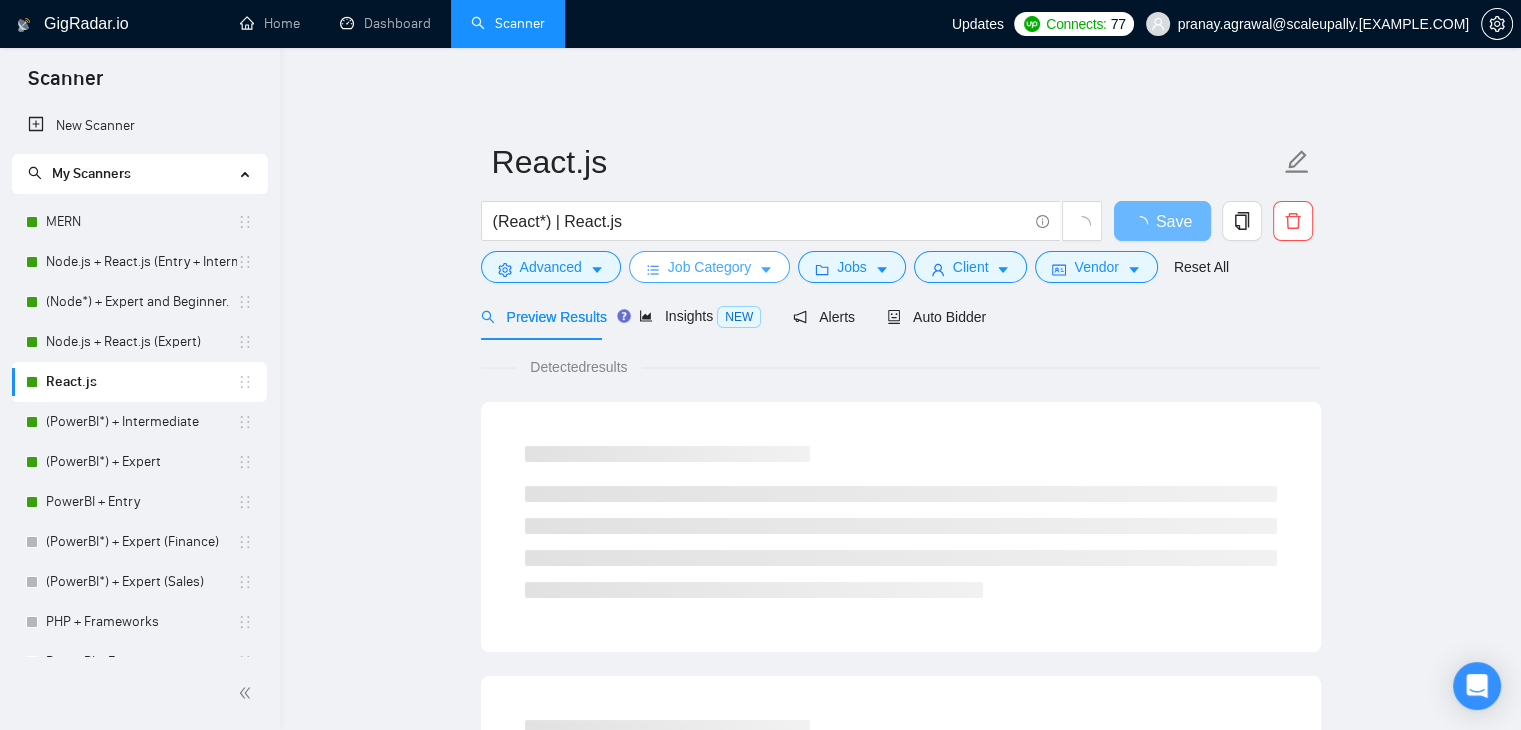 click on "Job Category" at bounding box center (709, 267) 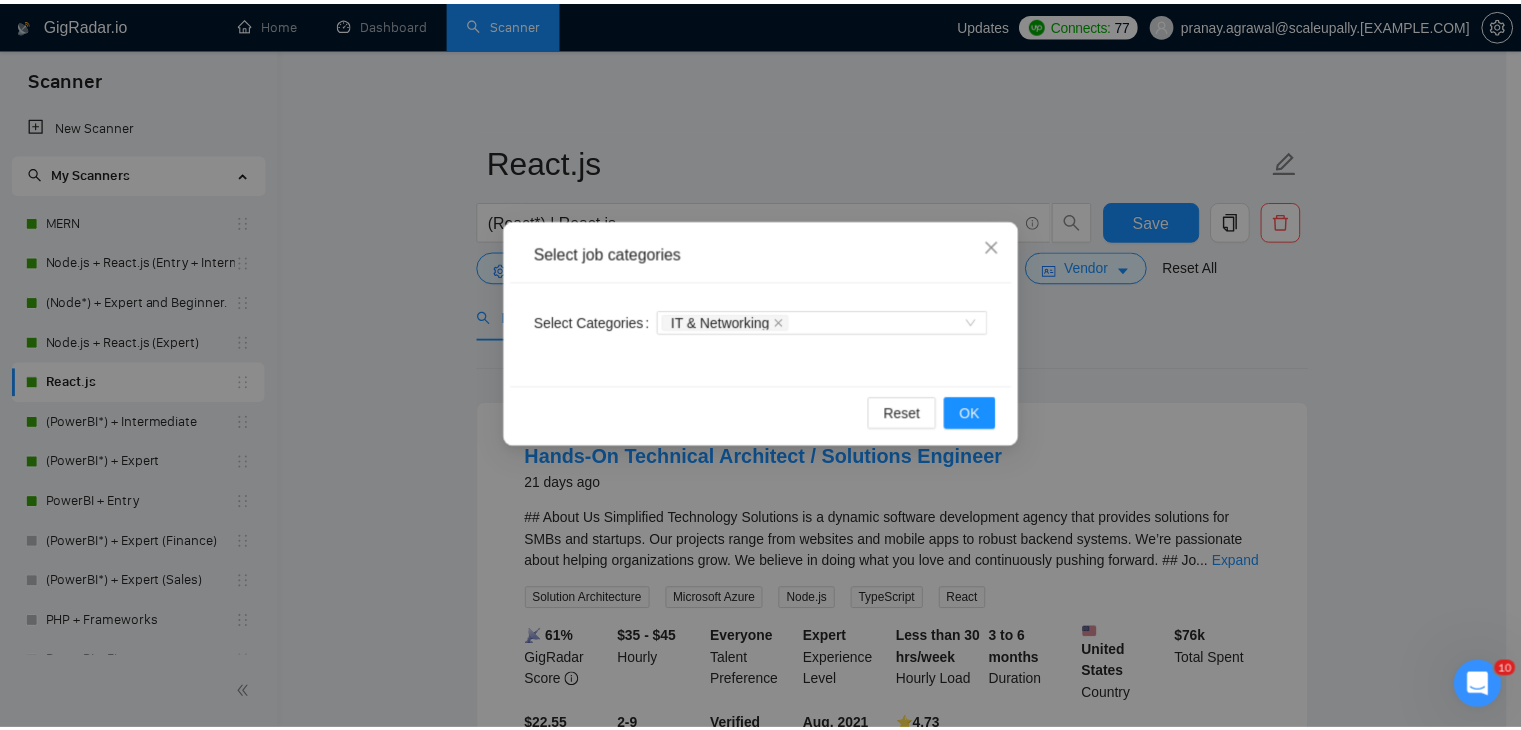scroll, scrollTop: 0, scrollLeft: 0, axis: both 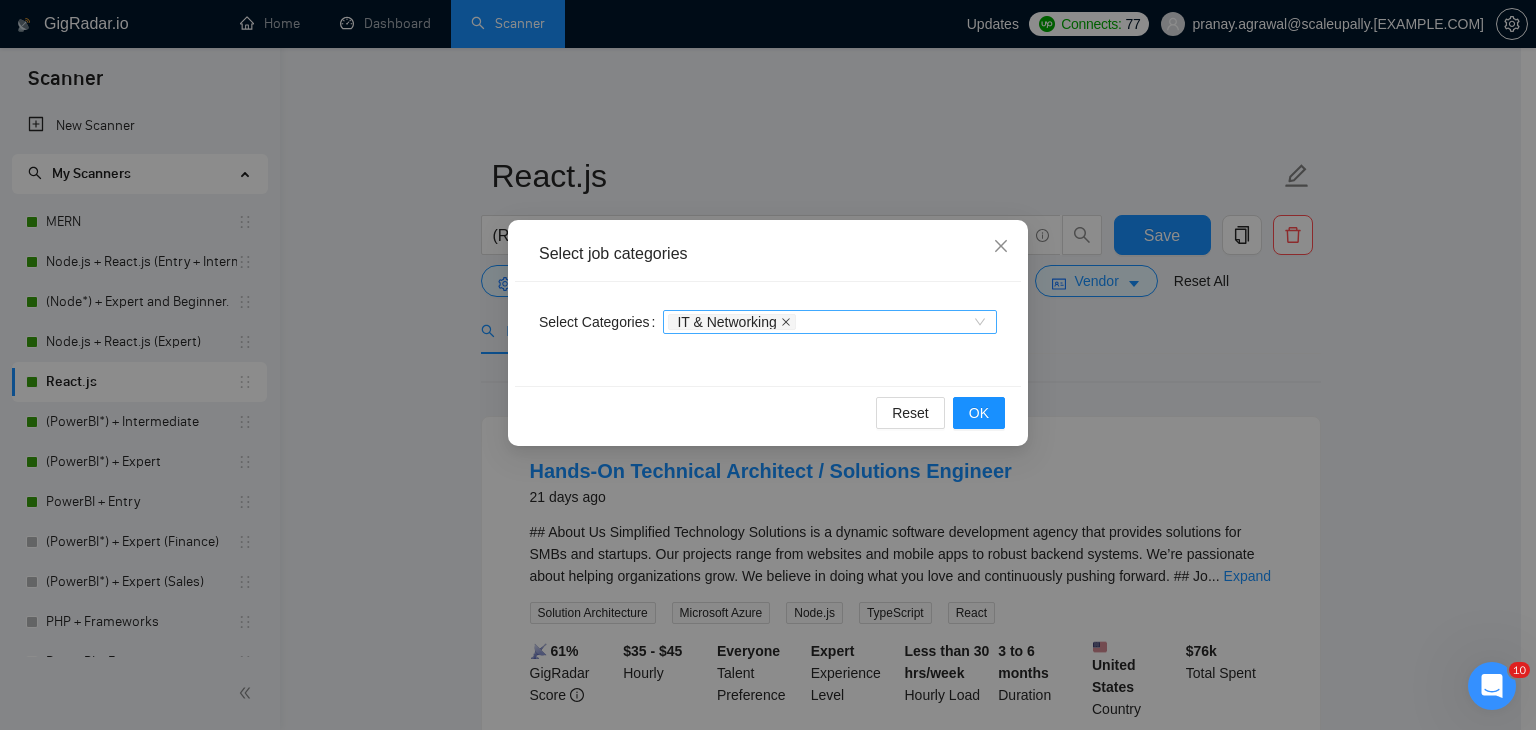 click 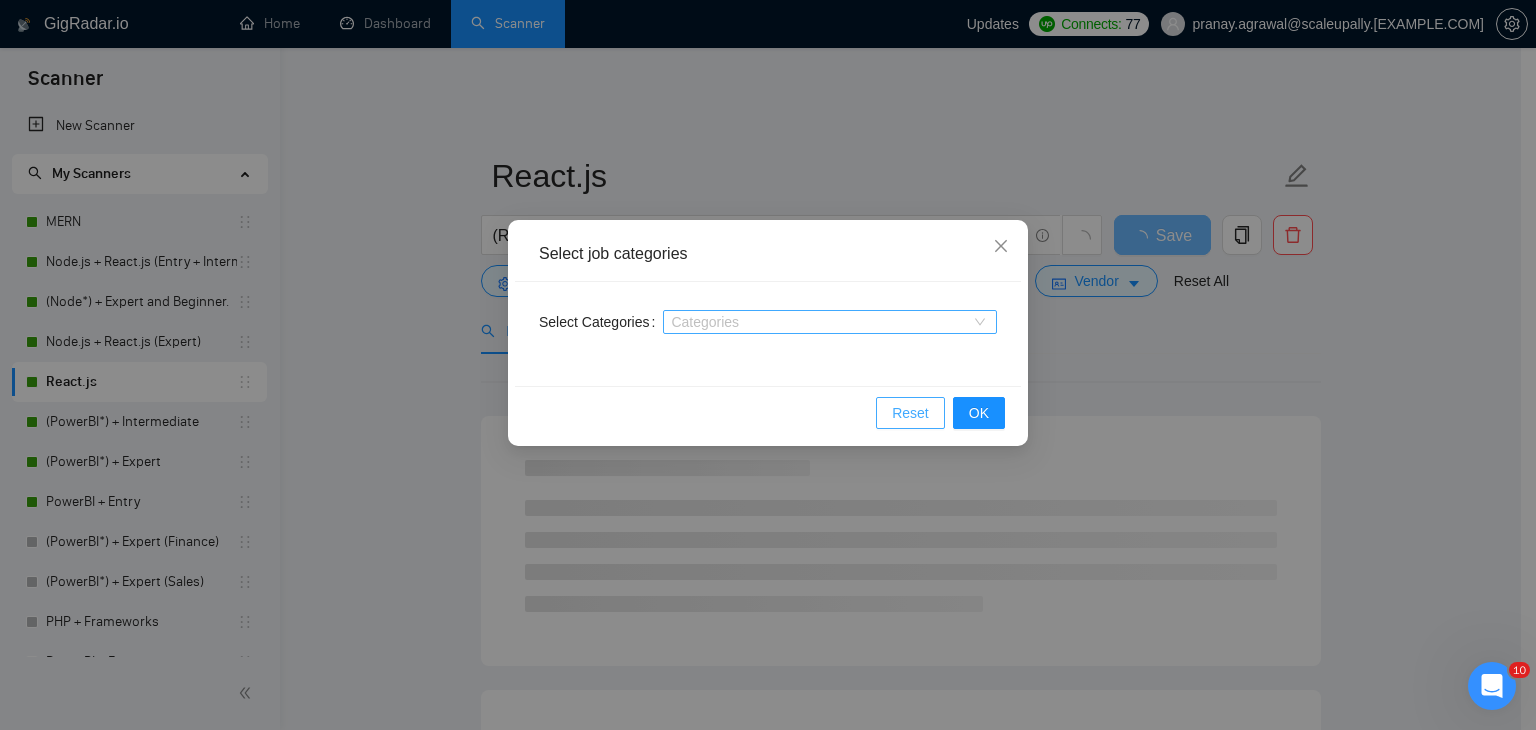 click on "Reset" at bounding box center [910, 413] 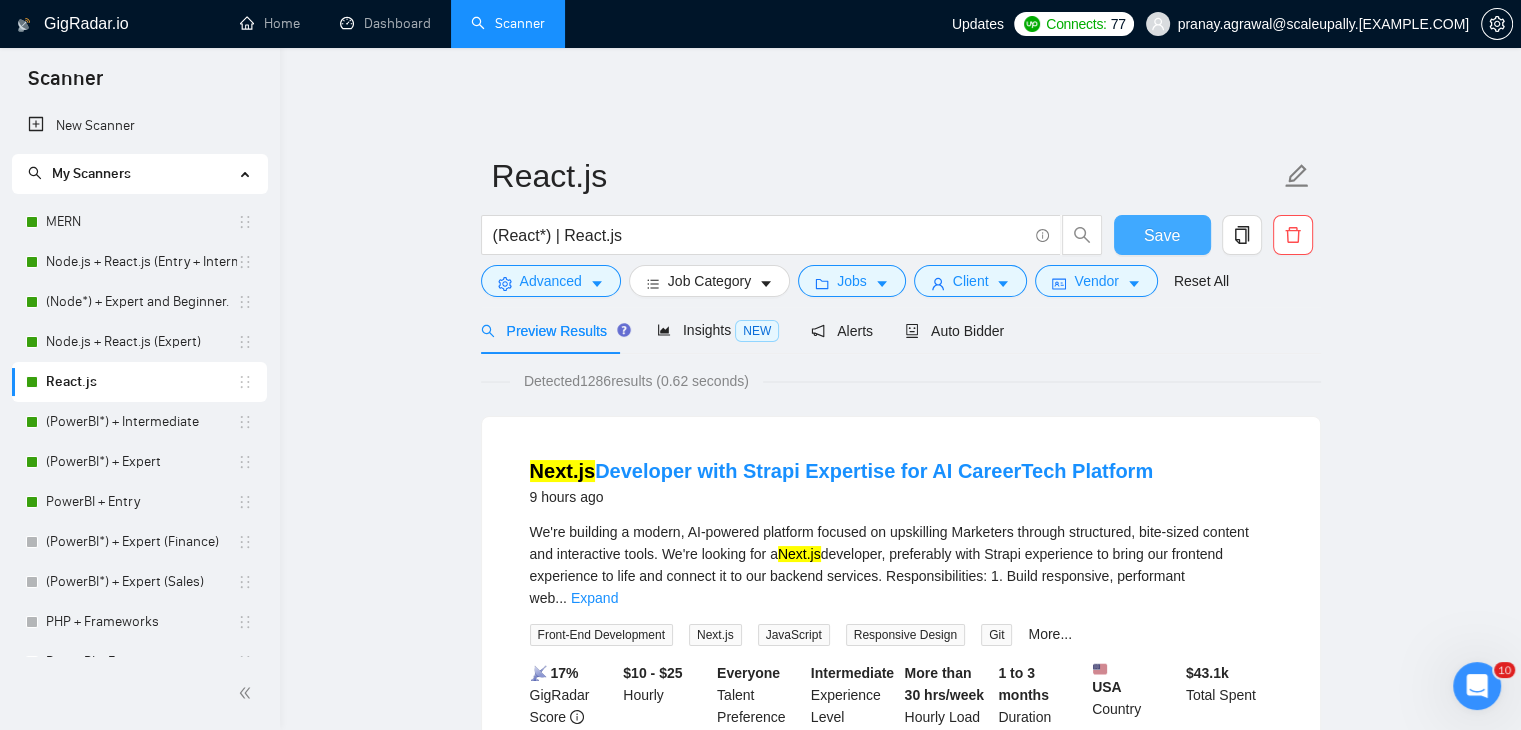 click on "Save" at bounding box center (1162, 235) 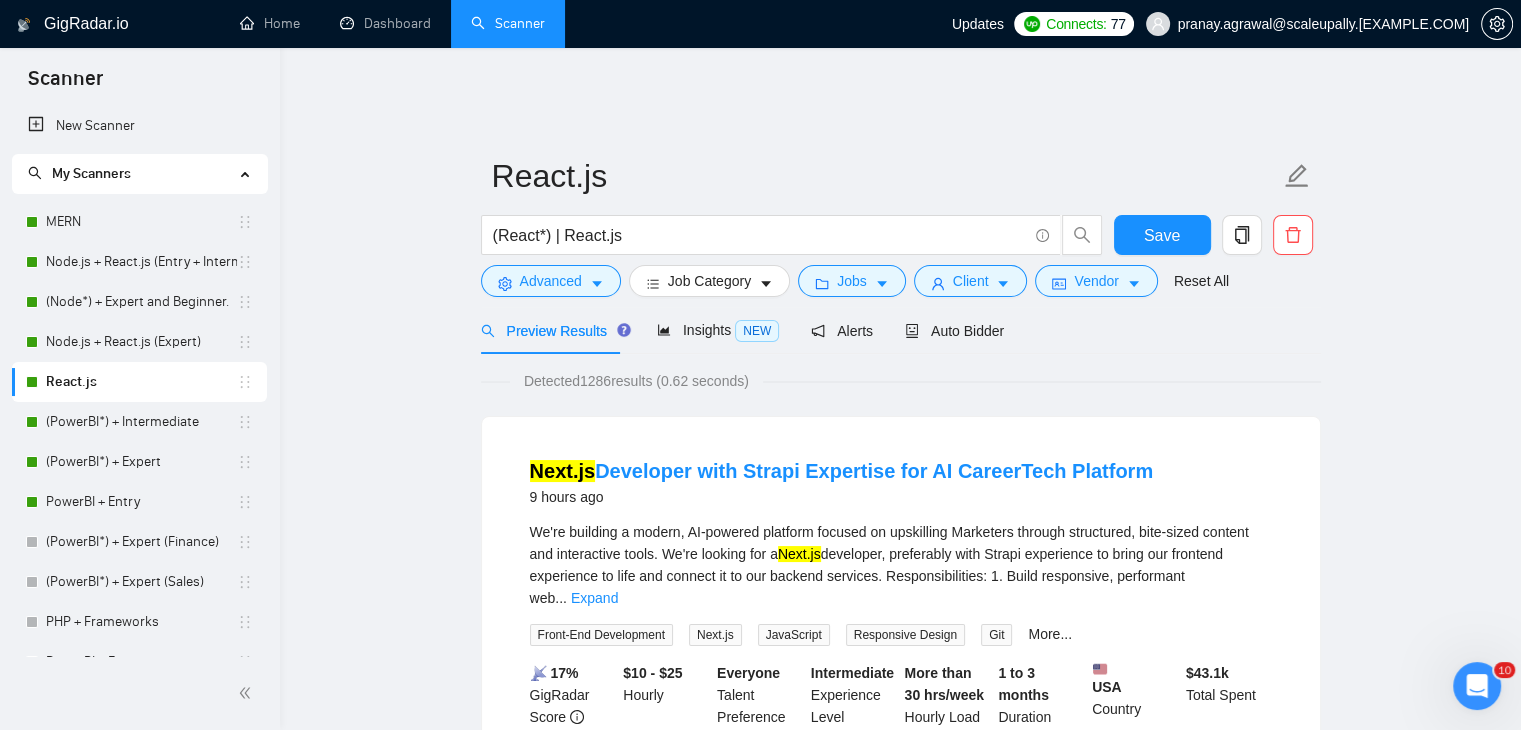 click 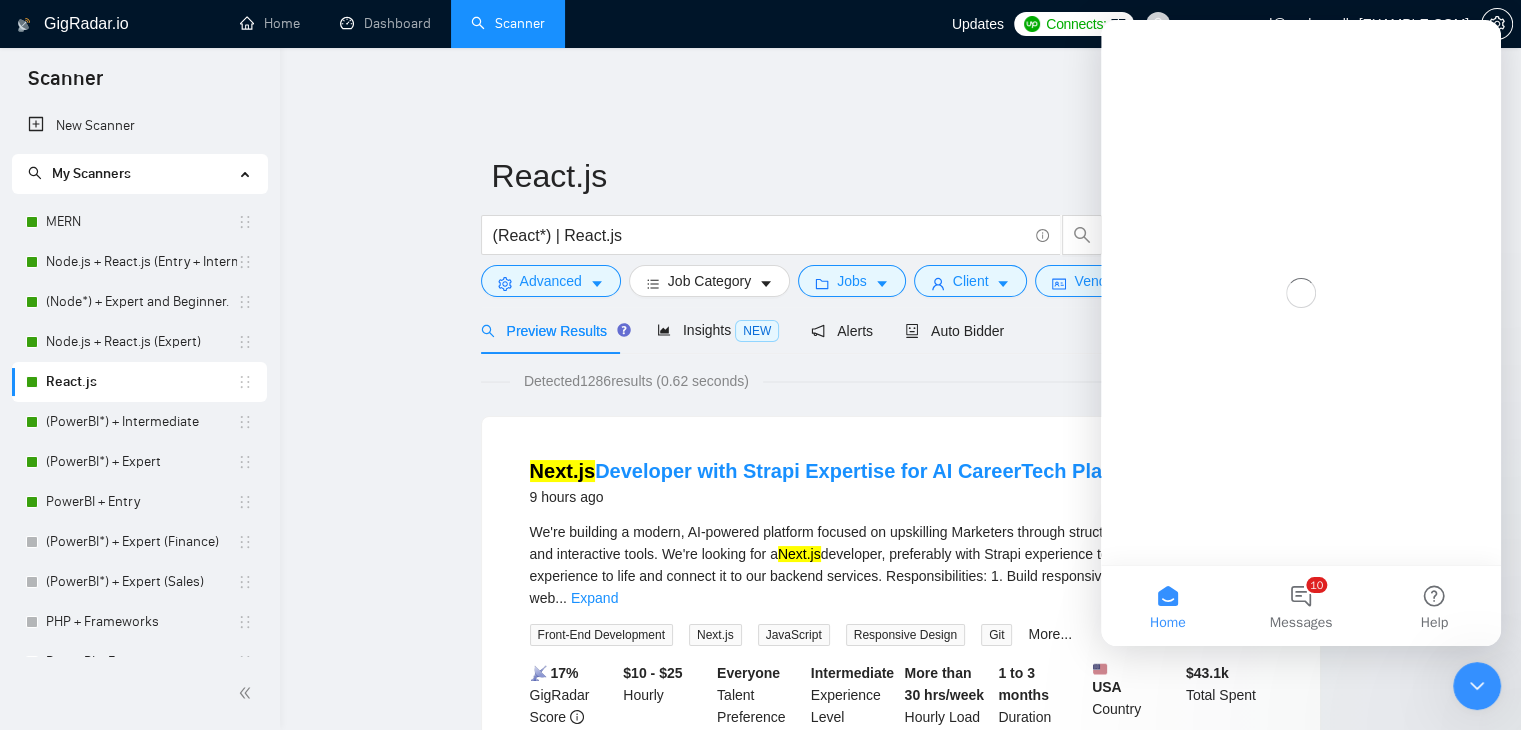 scroll, scrollTop: 0, scrollLeft: 0, axis: both 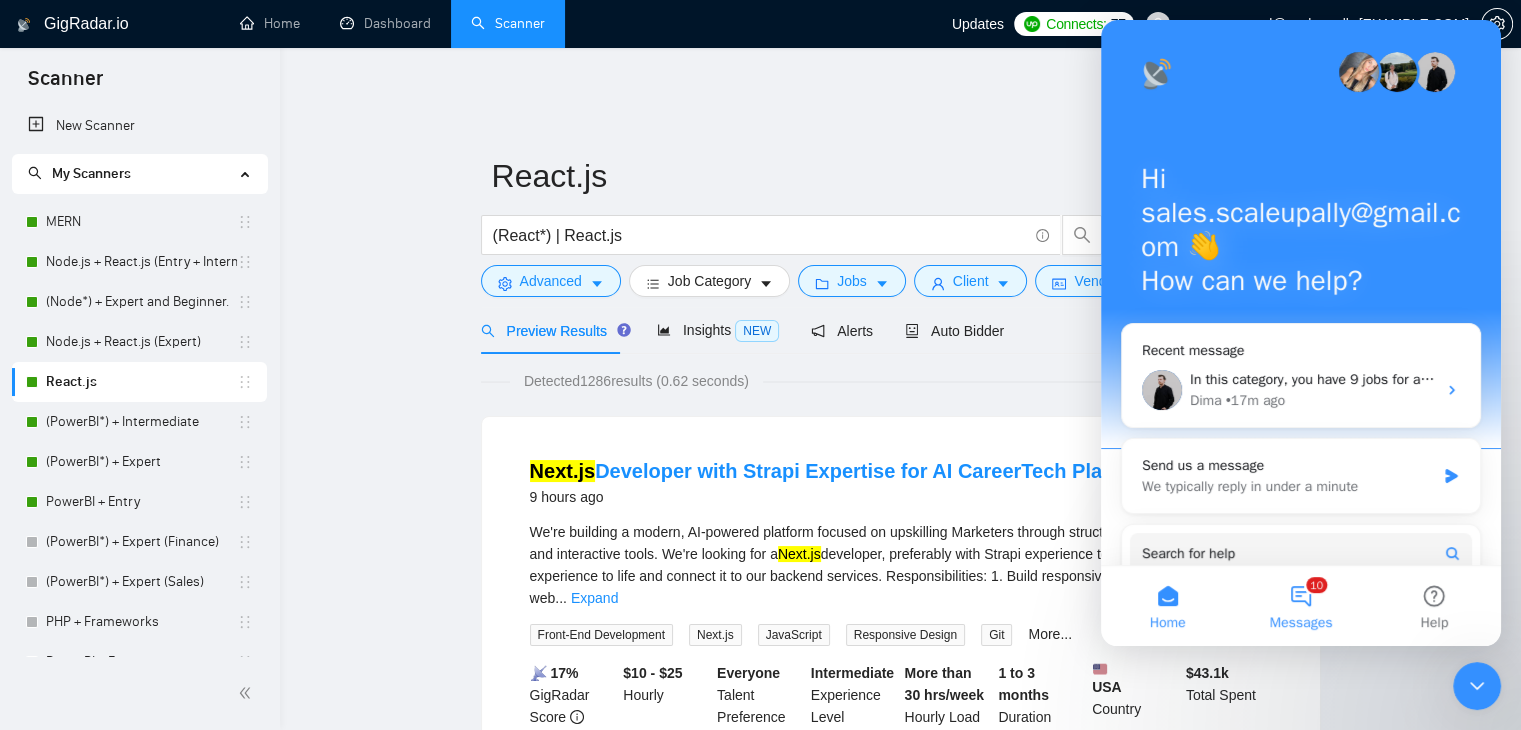 click on "10 Messages" at bounding box center (1300, 606) 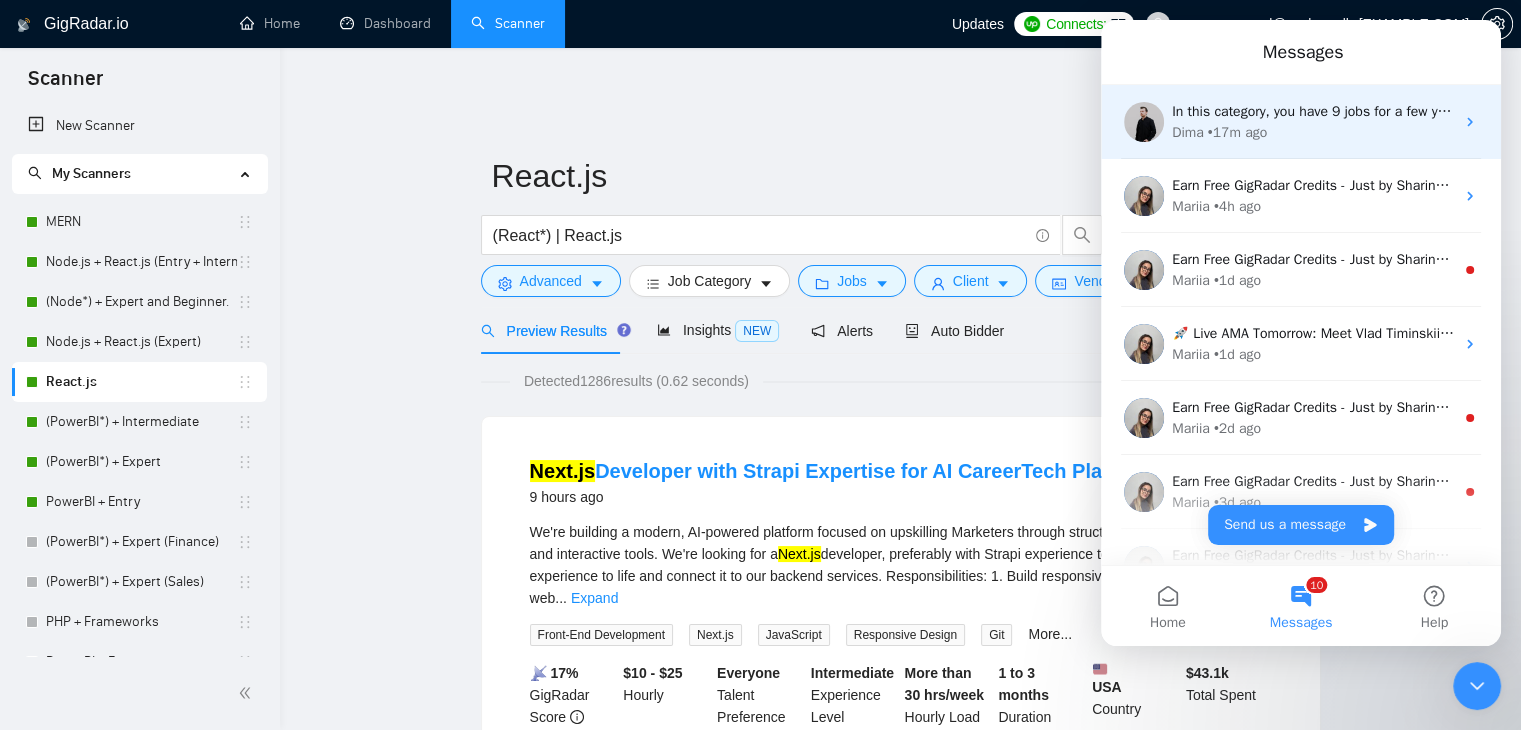 click on "In this category, you have 9 jobs for a few years, so it is definitely not the correct one: [NAME] •  17m ago" at bounding box center [1301, 122] 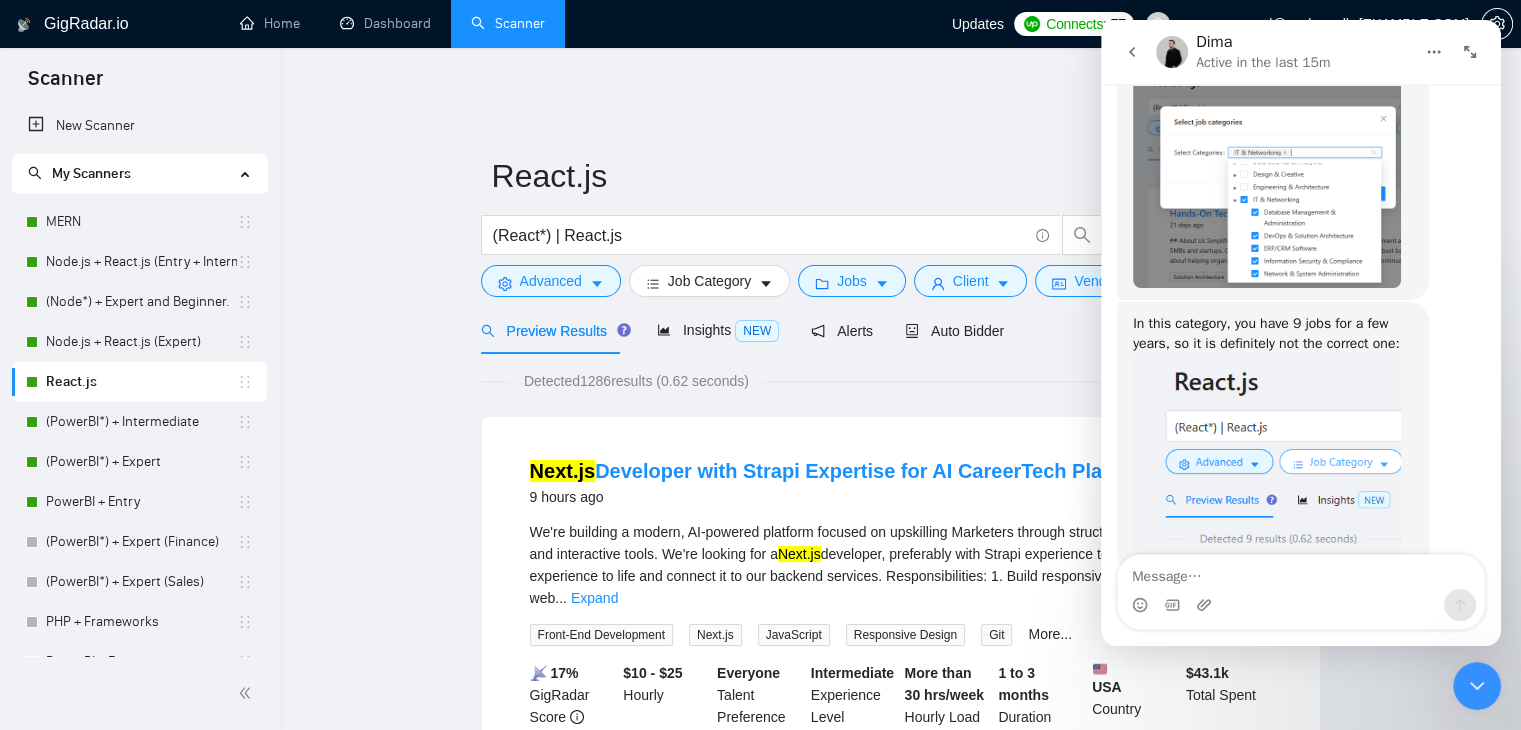 scroll, scrollTop: 1902, scrollLeft: 0, axis: vertical 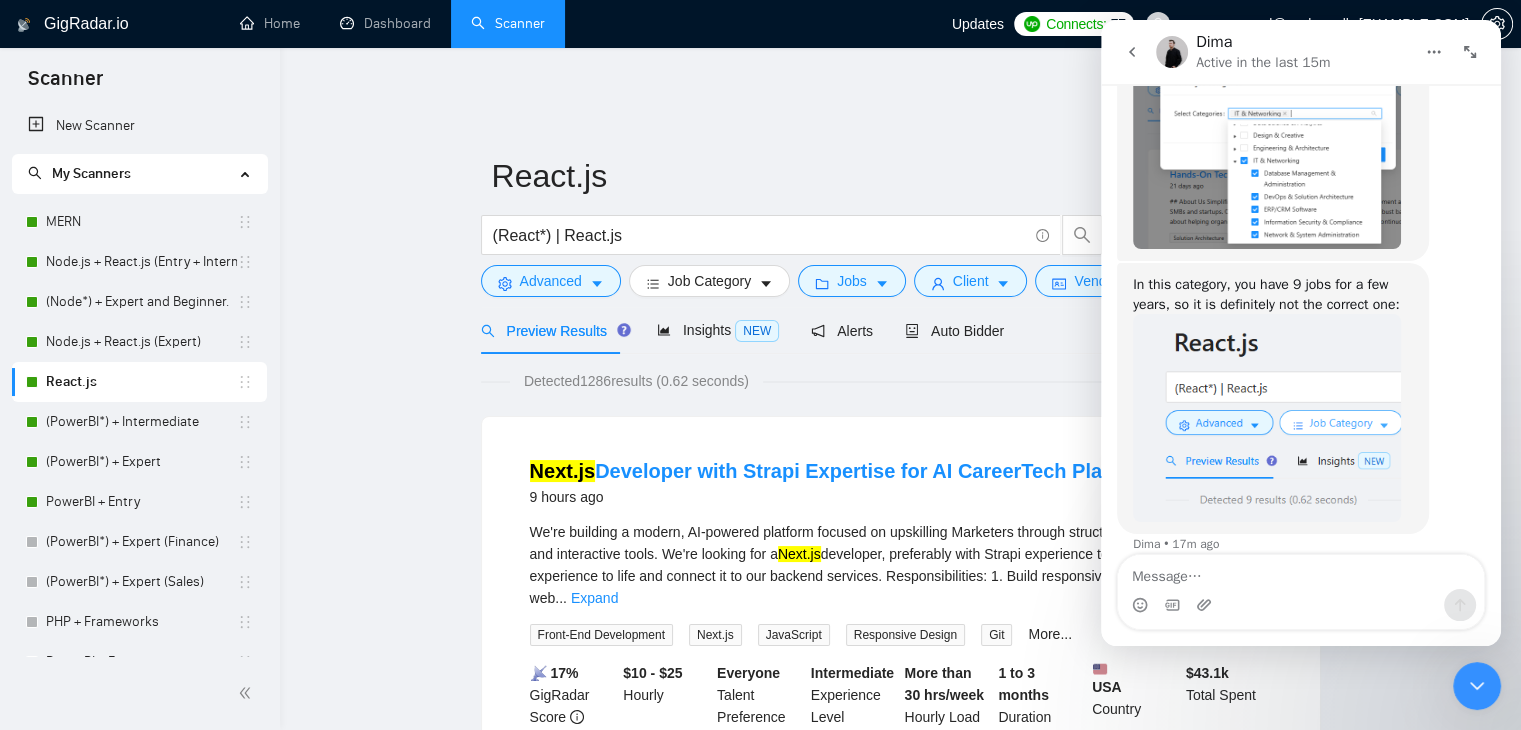click at bounding box center [1301, 572] 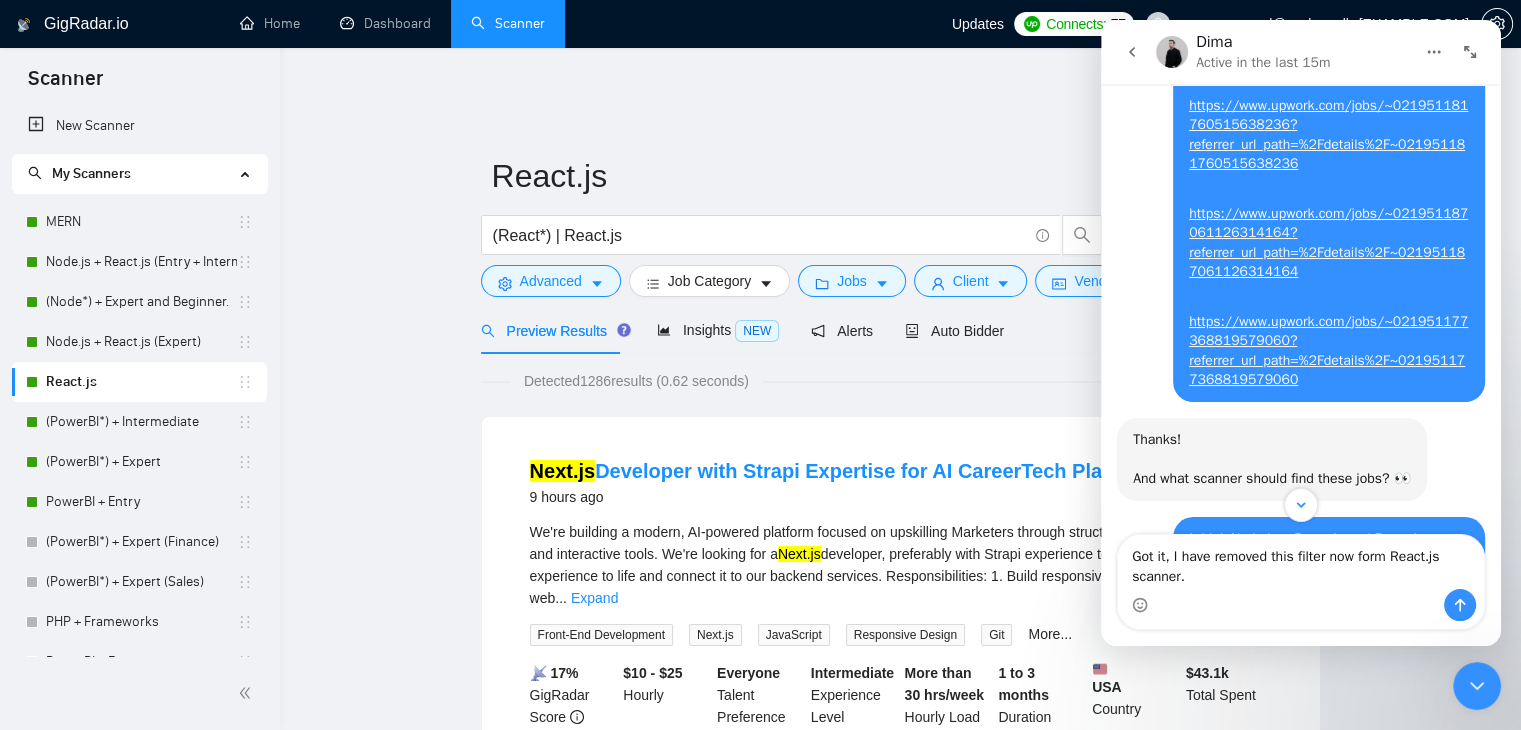 scroll, scrollTop: 1922, scrollLeft: 0, axis: vertical 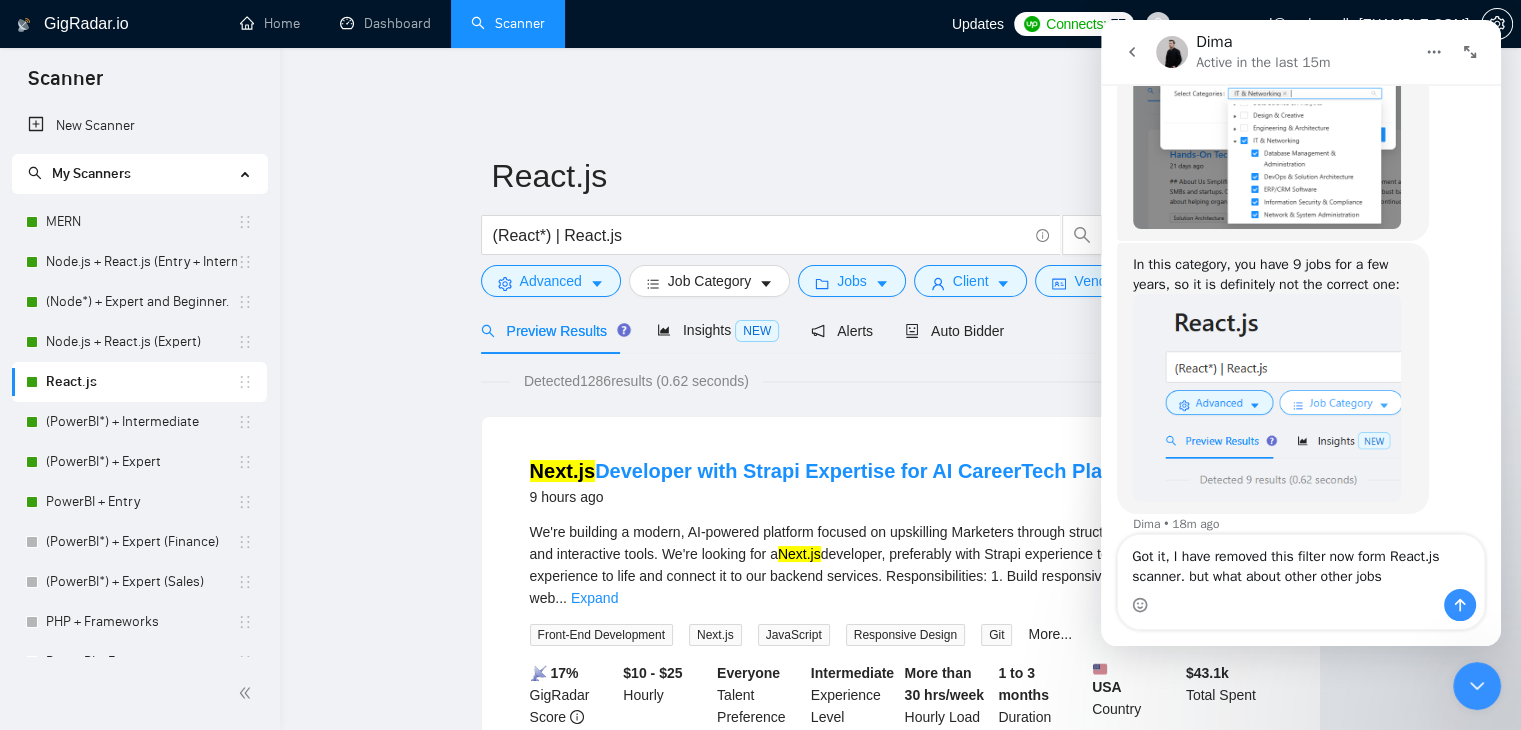 type on "Got it, I have removed this filter now form React.js scanner. but what about other other jobs?" 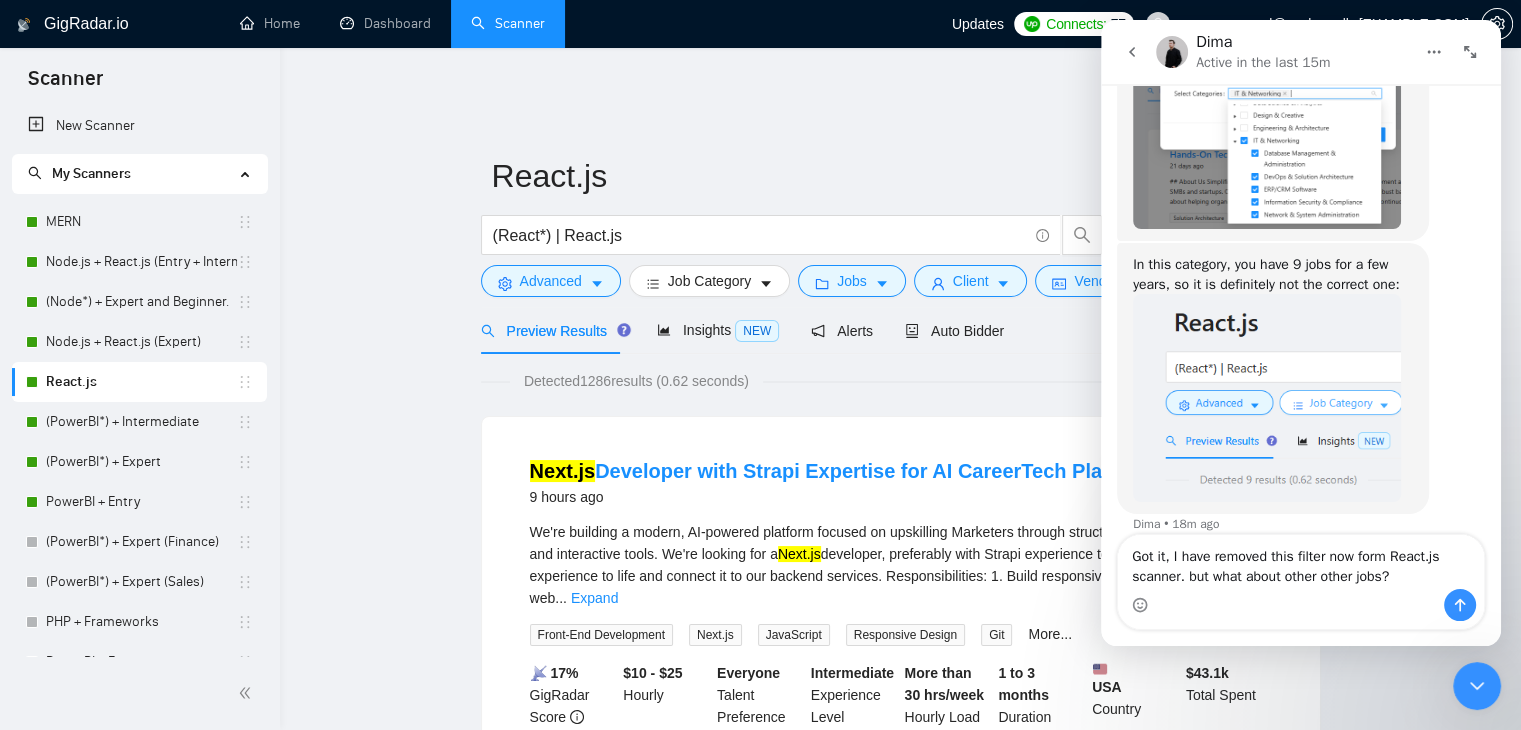 type 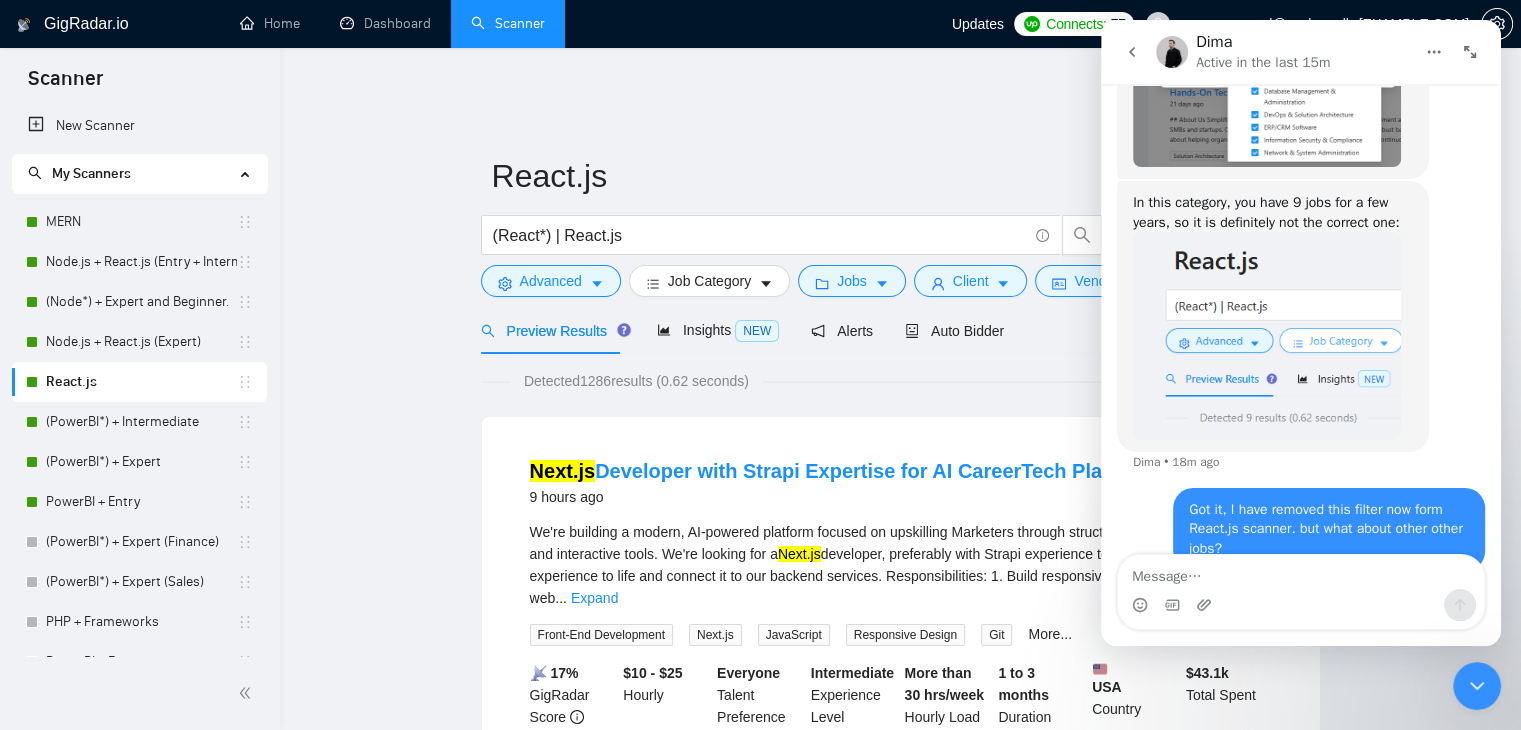 scroll, scrollTop: 2001, scrollLeft: 0, axis: vertical 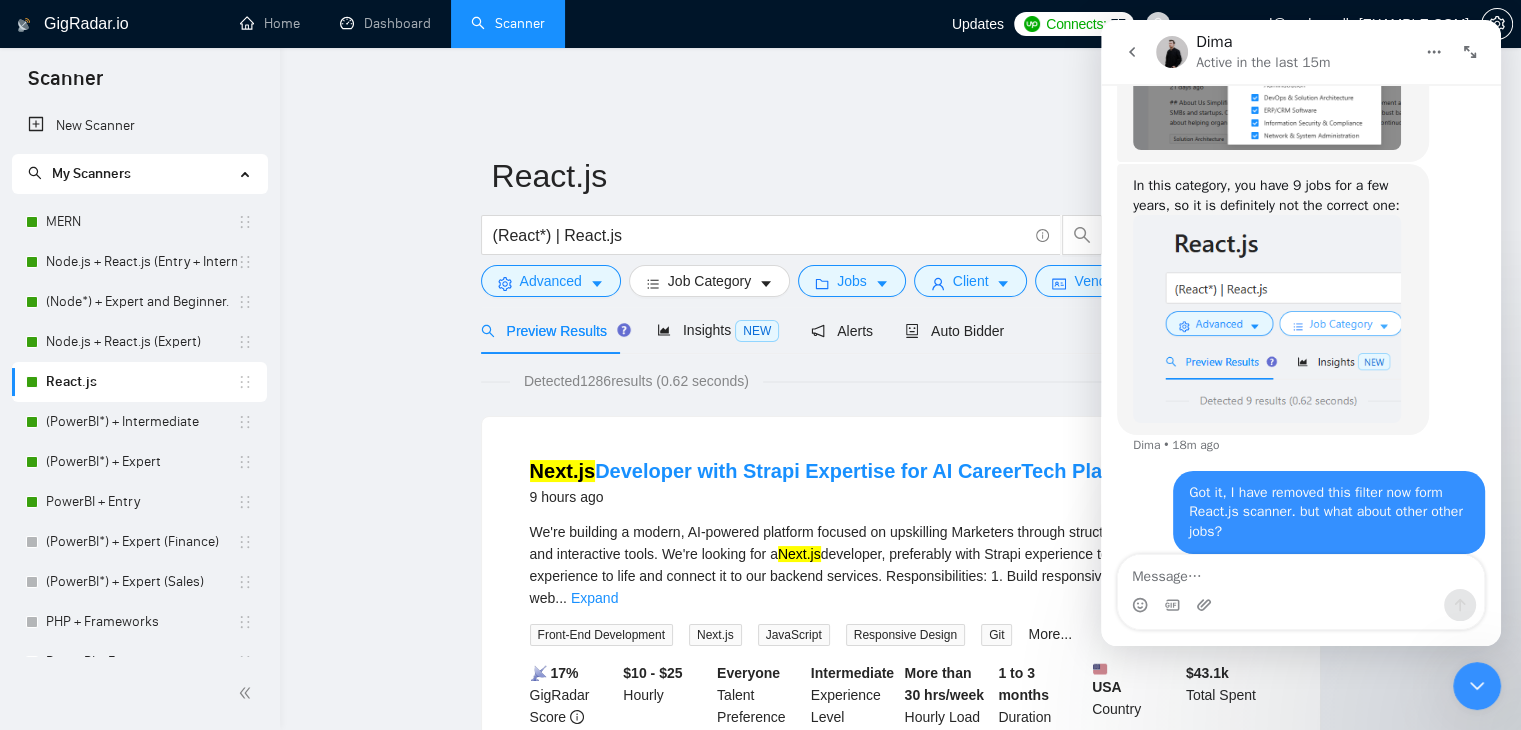 click on "Detected   1286  results   (0.62 seconds)" at bounding box center [636, 381] 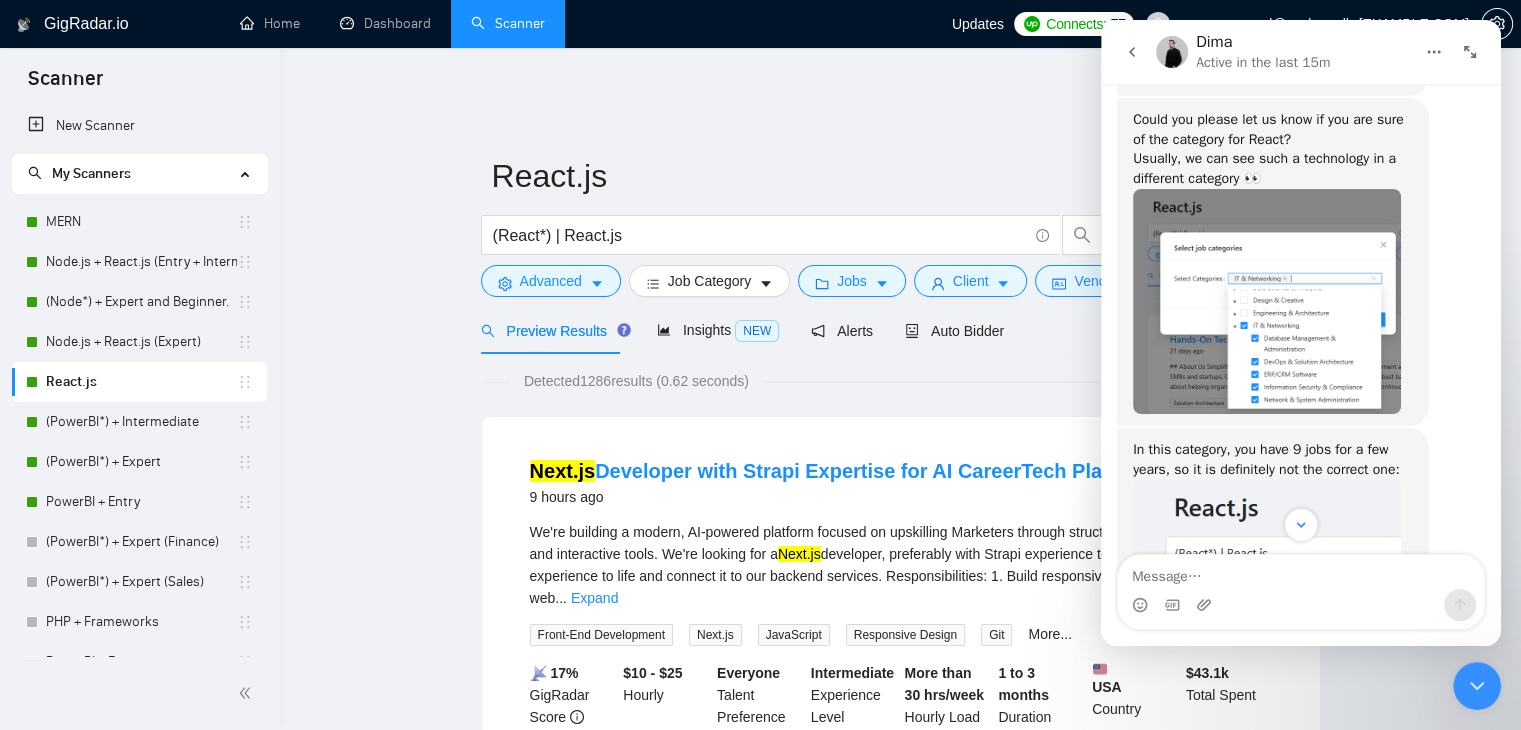 scroll, scrollTop: 1736, scrollLeft: 0, axis: vertical 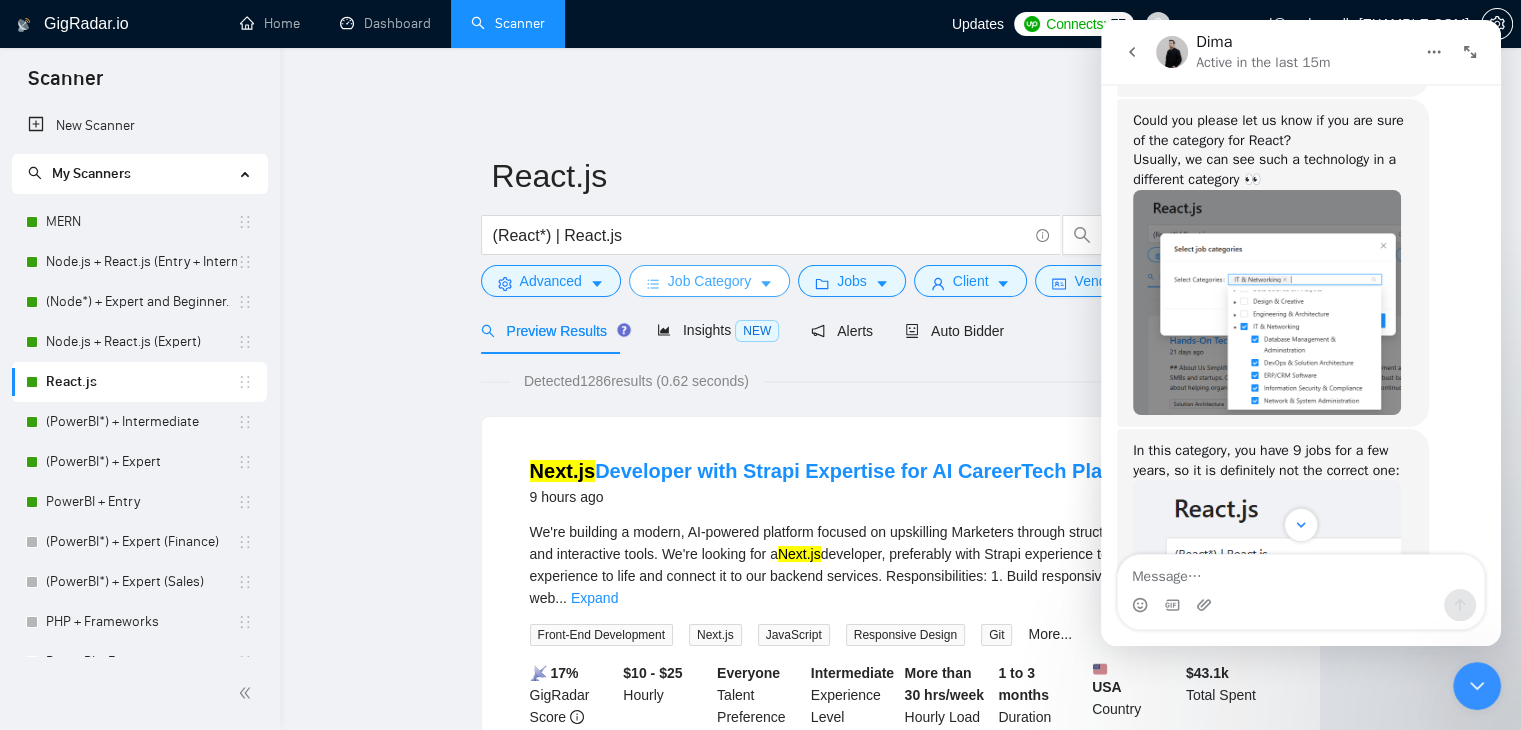click on "Job Category" at bounding box center [709, 281] 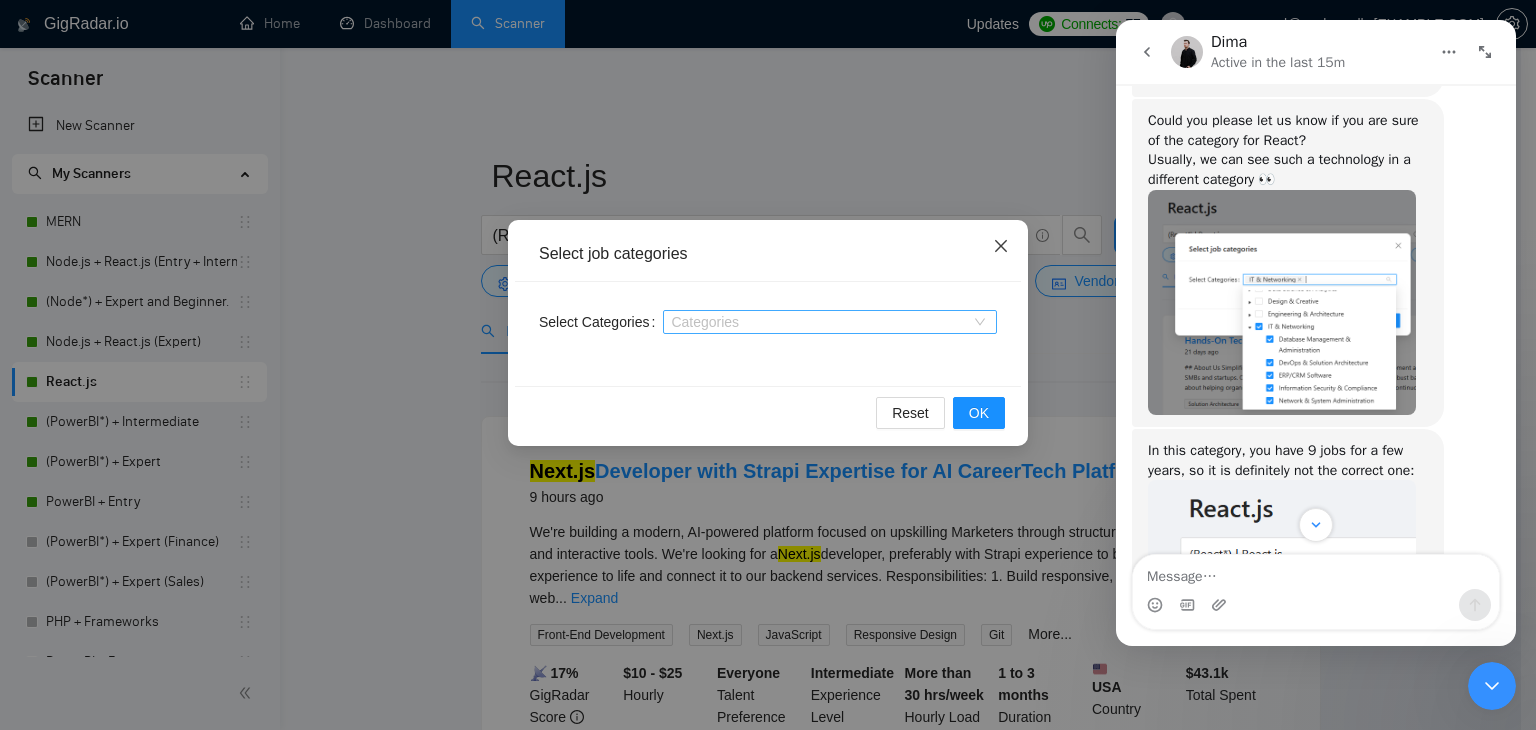 click at bounding box center [1001, 247] 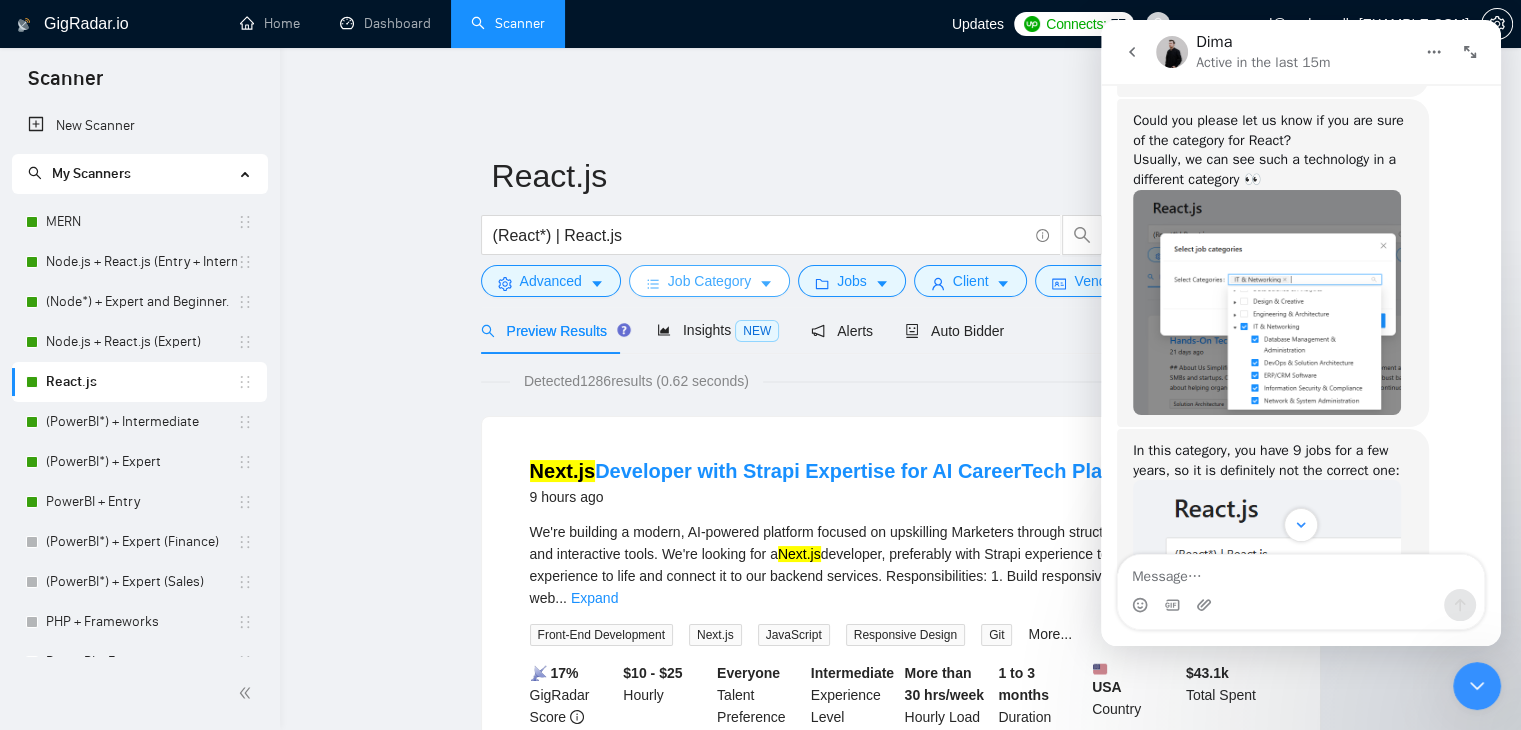 scroll, scrollTop: 2001, scrollLeft: 0, axis: vertical 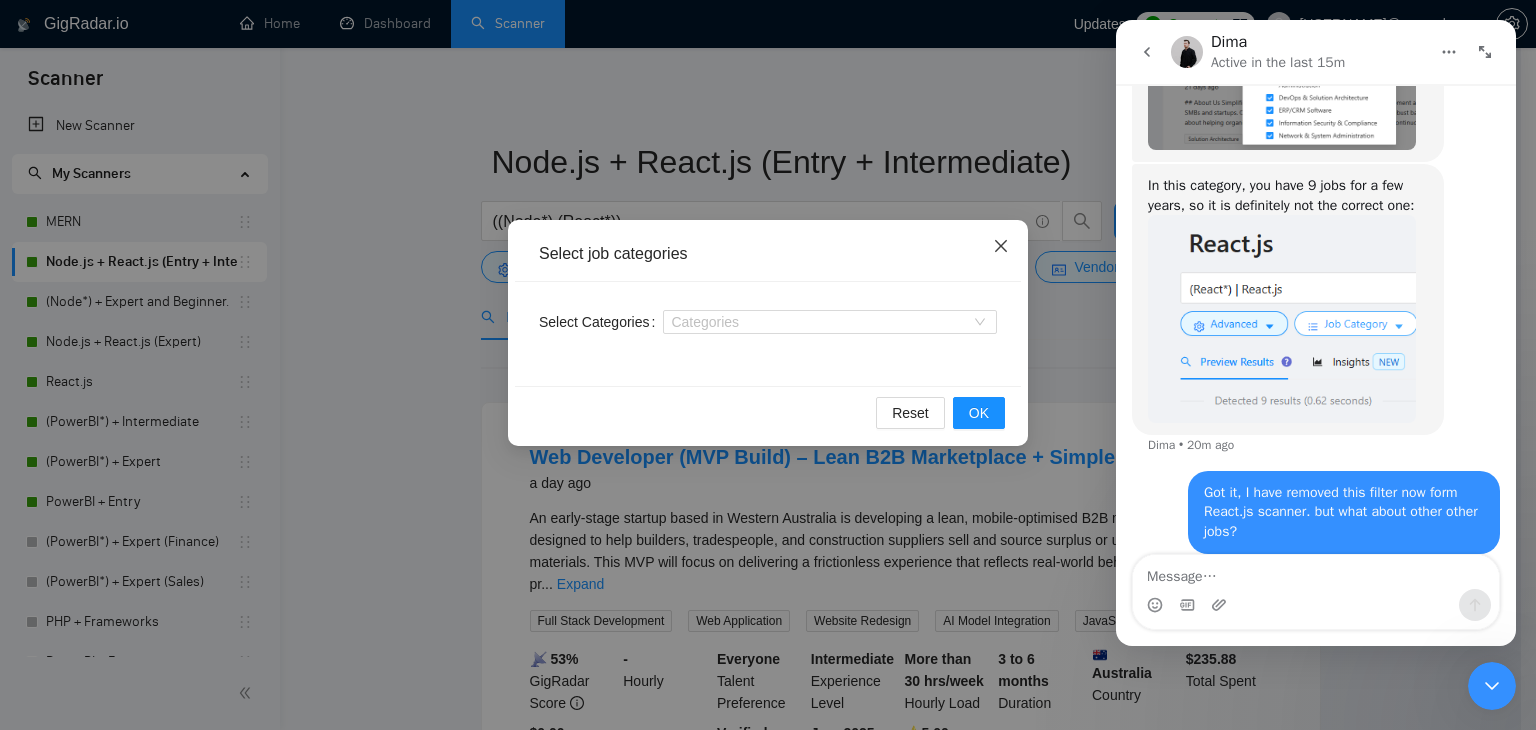click 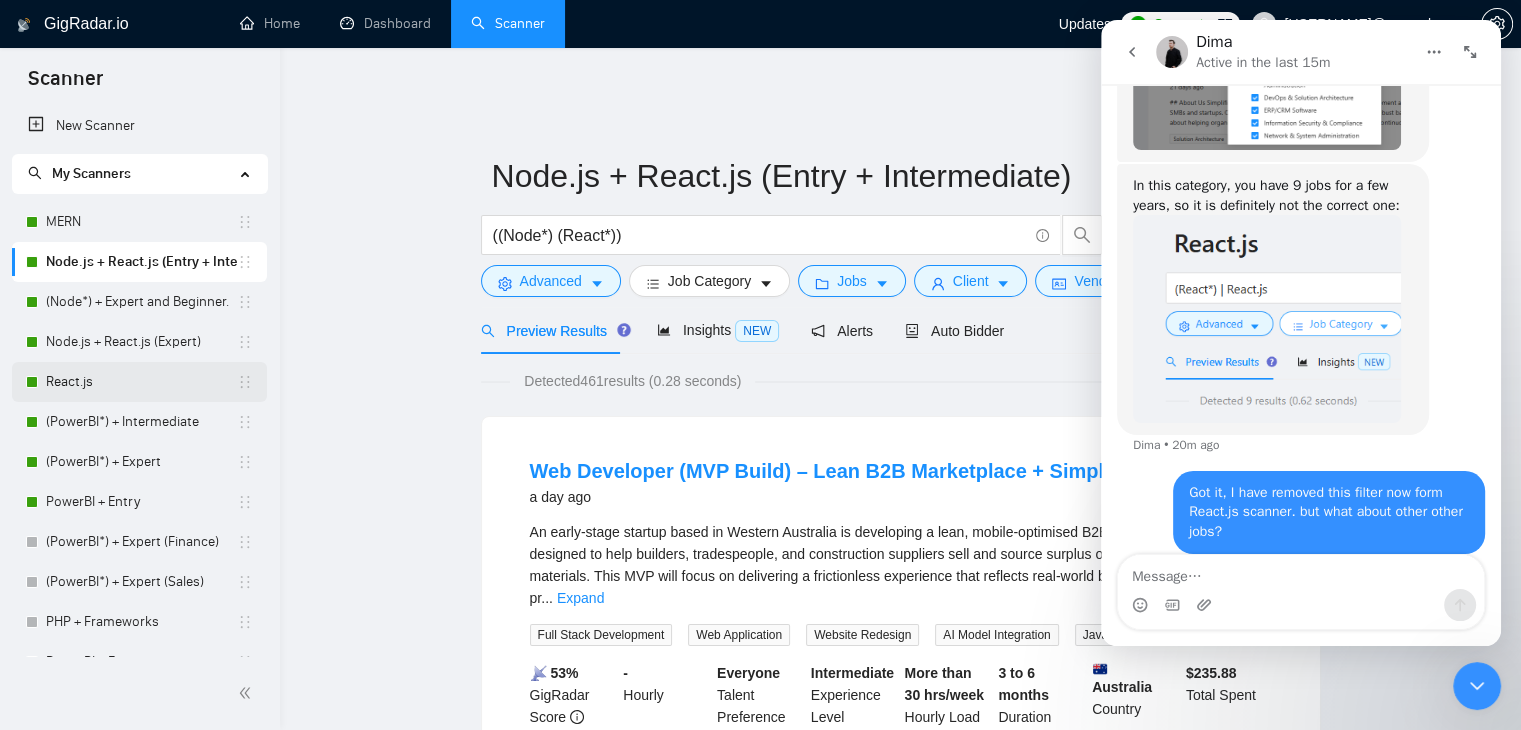 click on "React.js" at bounding box center (141, 382) 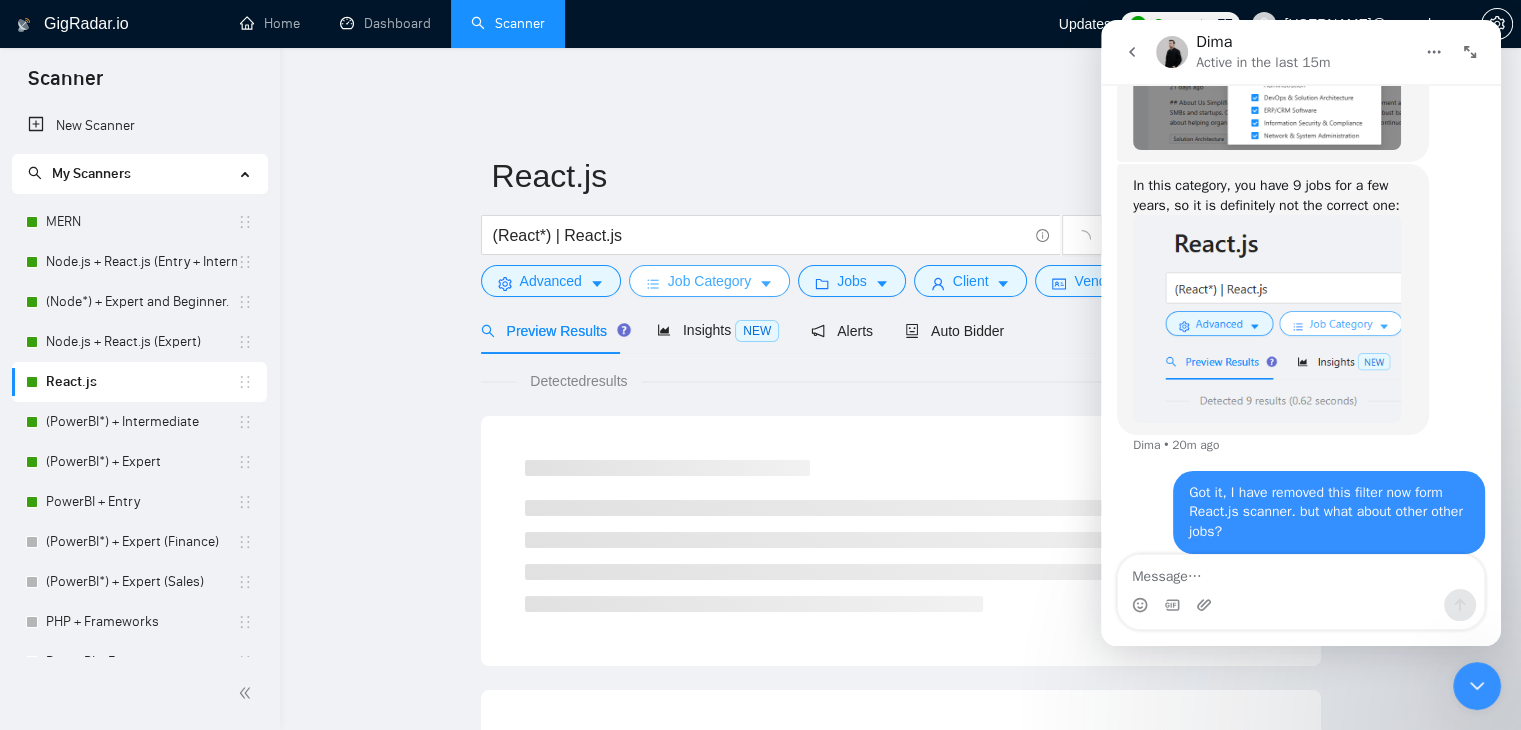click on "Job Category" at bounding box center (709, 281) 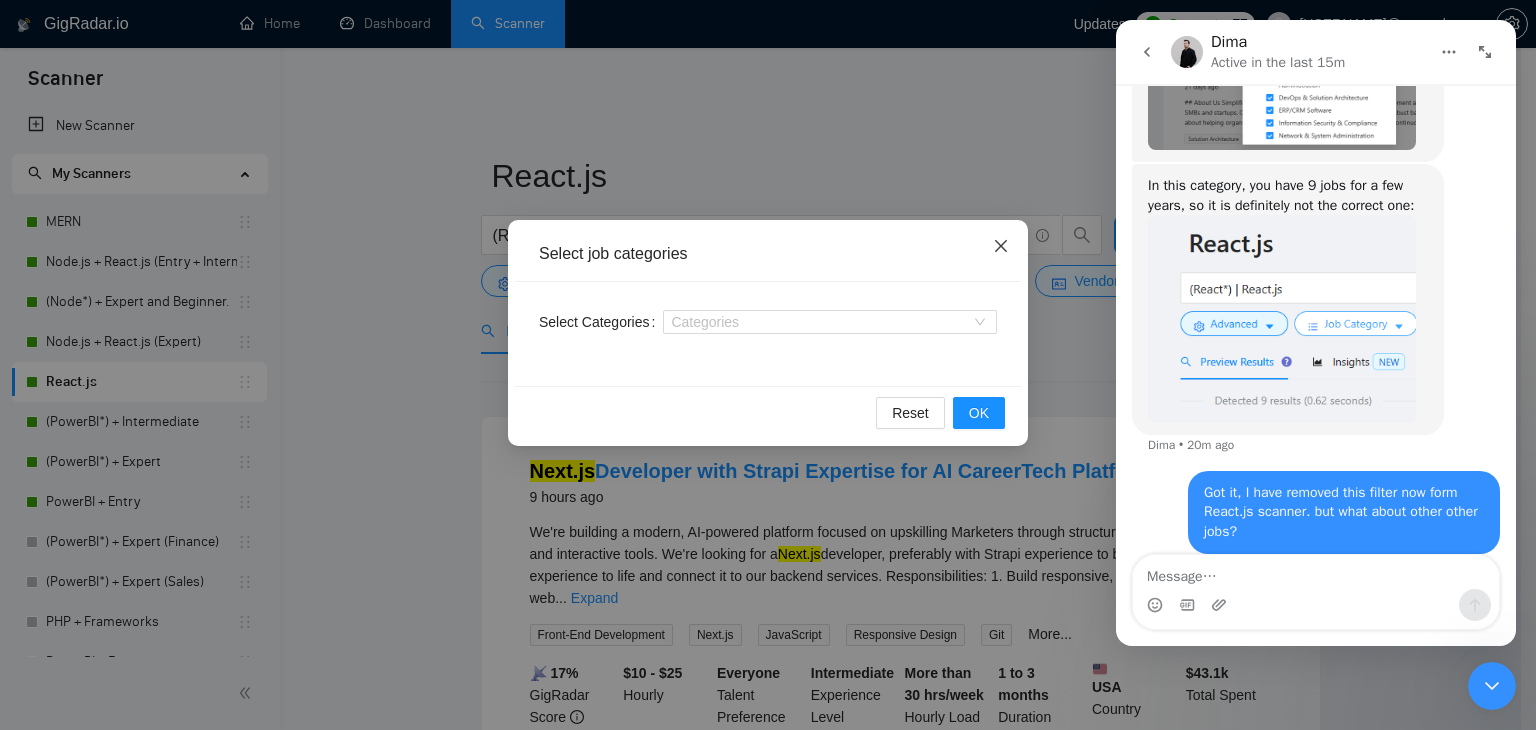 click 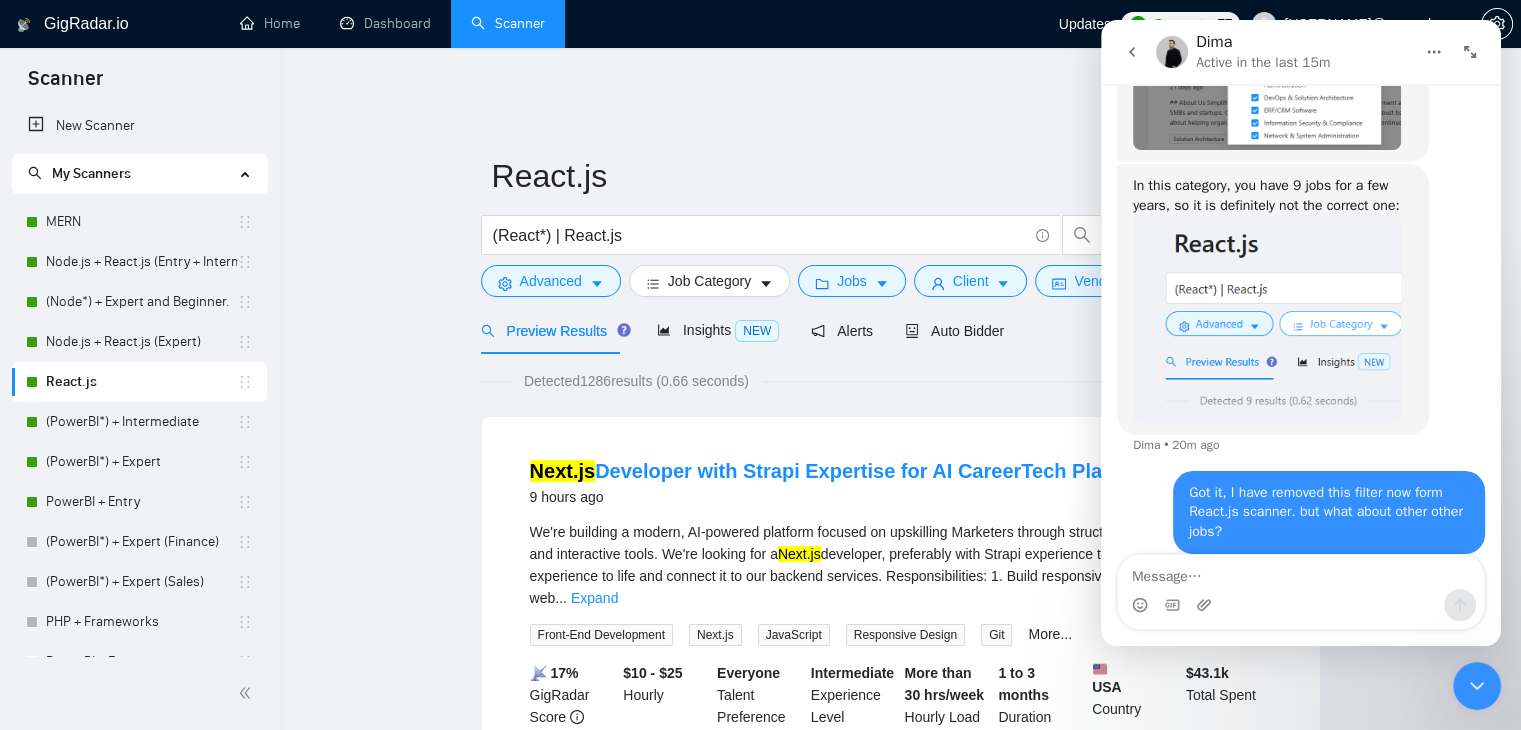 click on "React.js" at bounding box center [141, 382] 